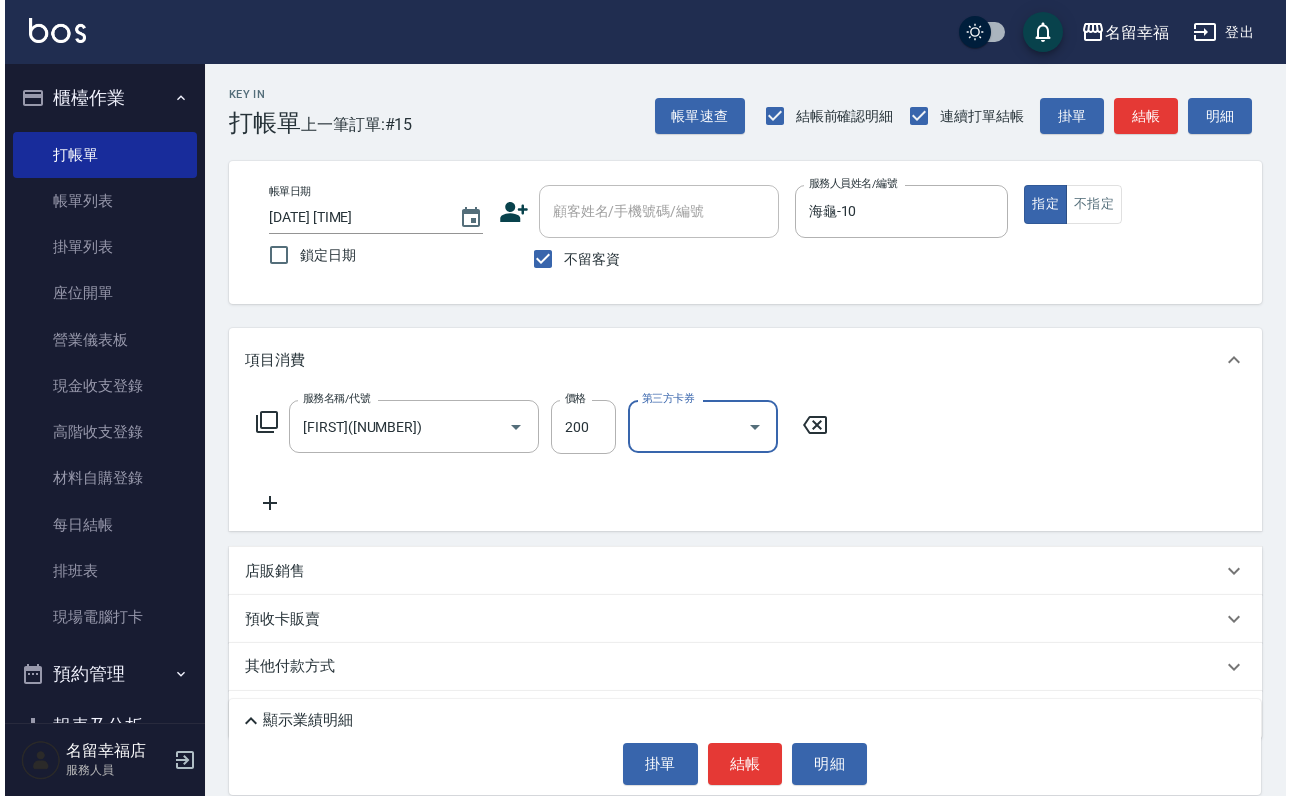 scroll, scrollTop: 119, scrollLeft: 0, axis: vertical 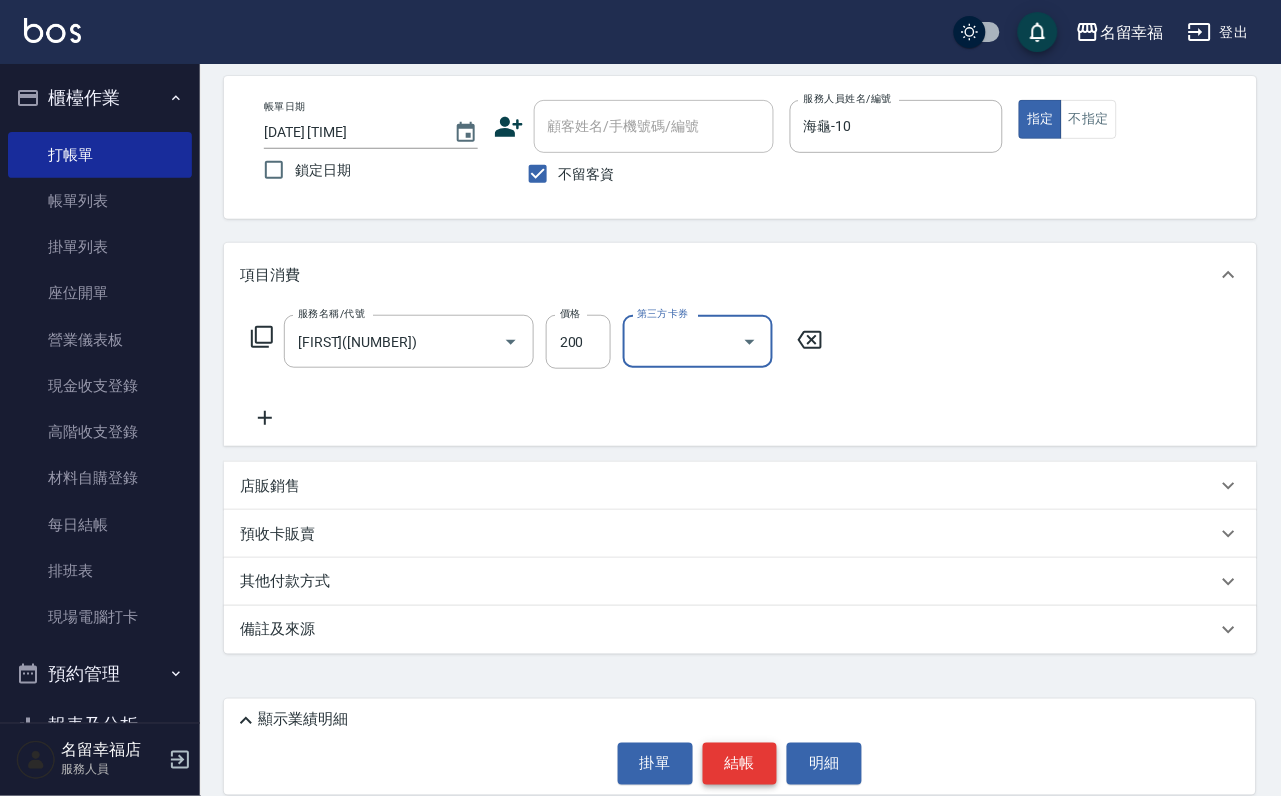click on "結帳" at bounding box center [740, 764] 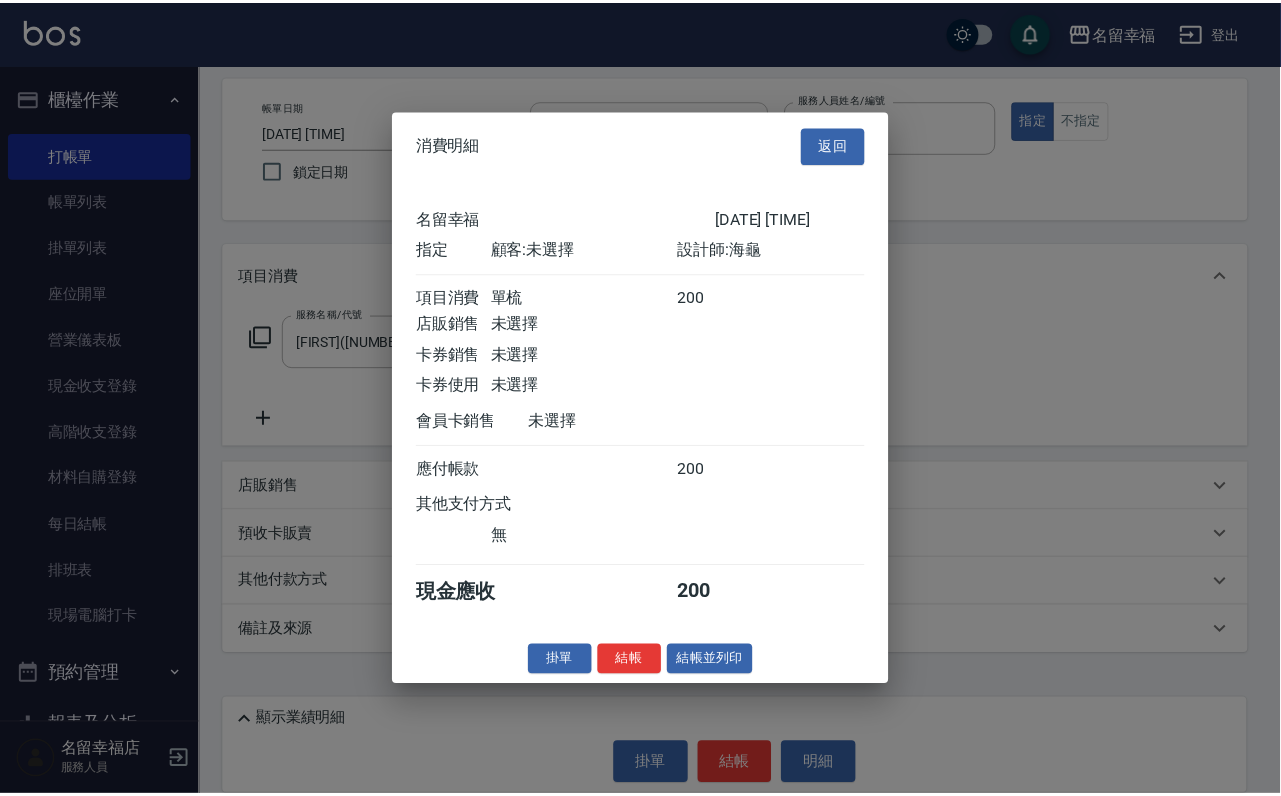 scroll, scrollTop: 247, scrollLeft: 0, axis: vertical 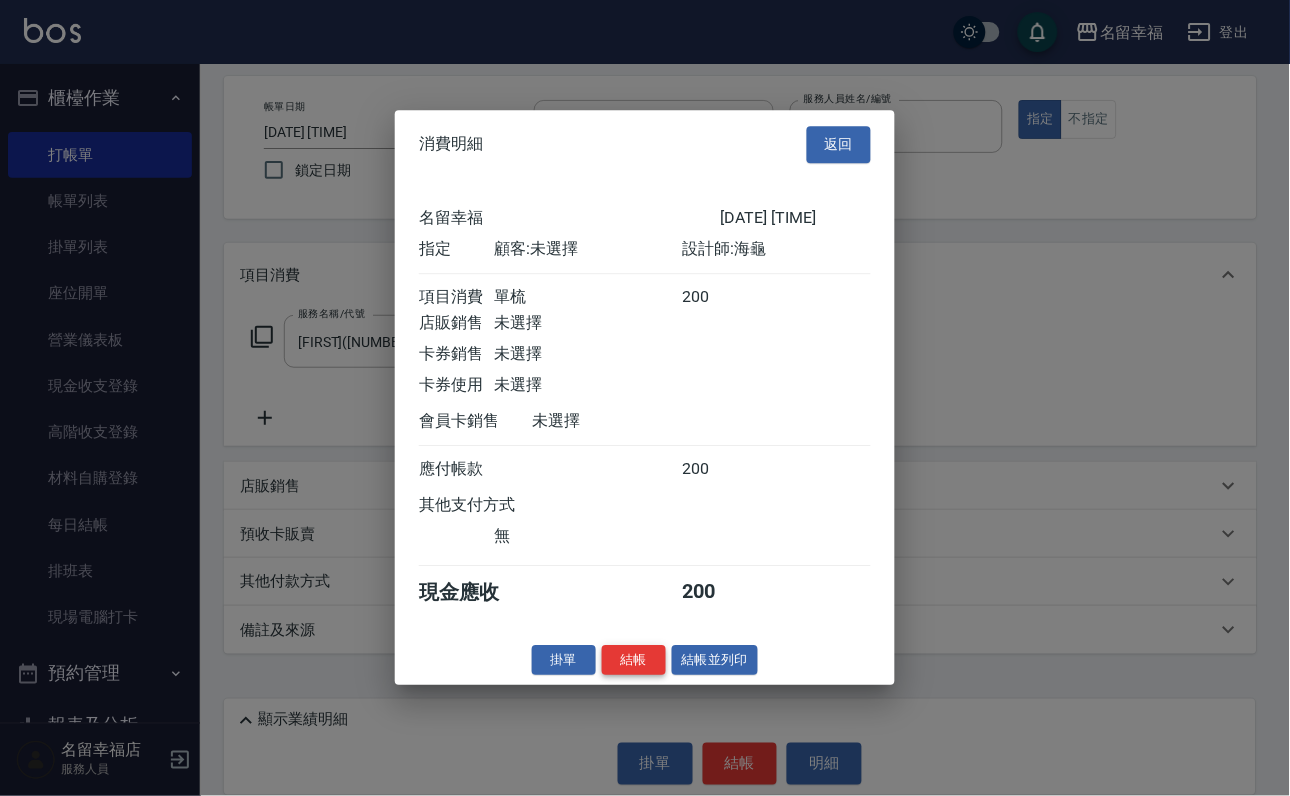 click on "結帳" at bounding box center [634, 660] 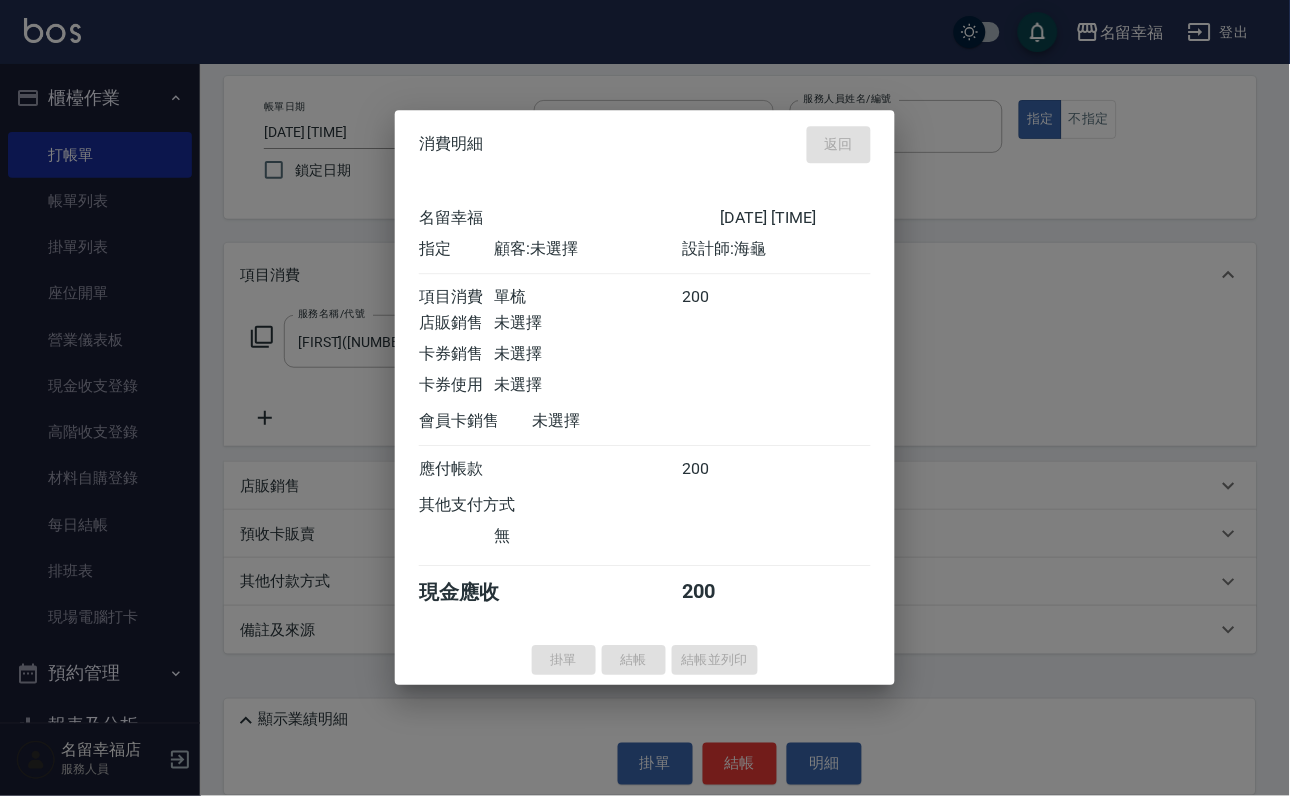 type on "[DATE] [TIME]" 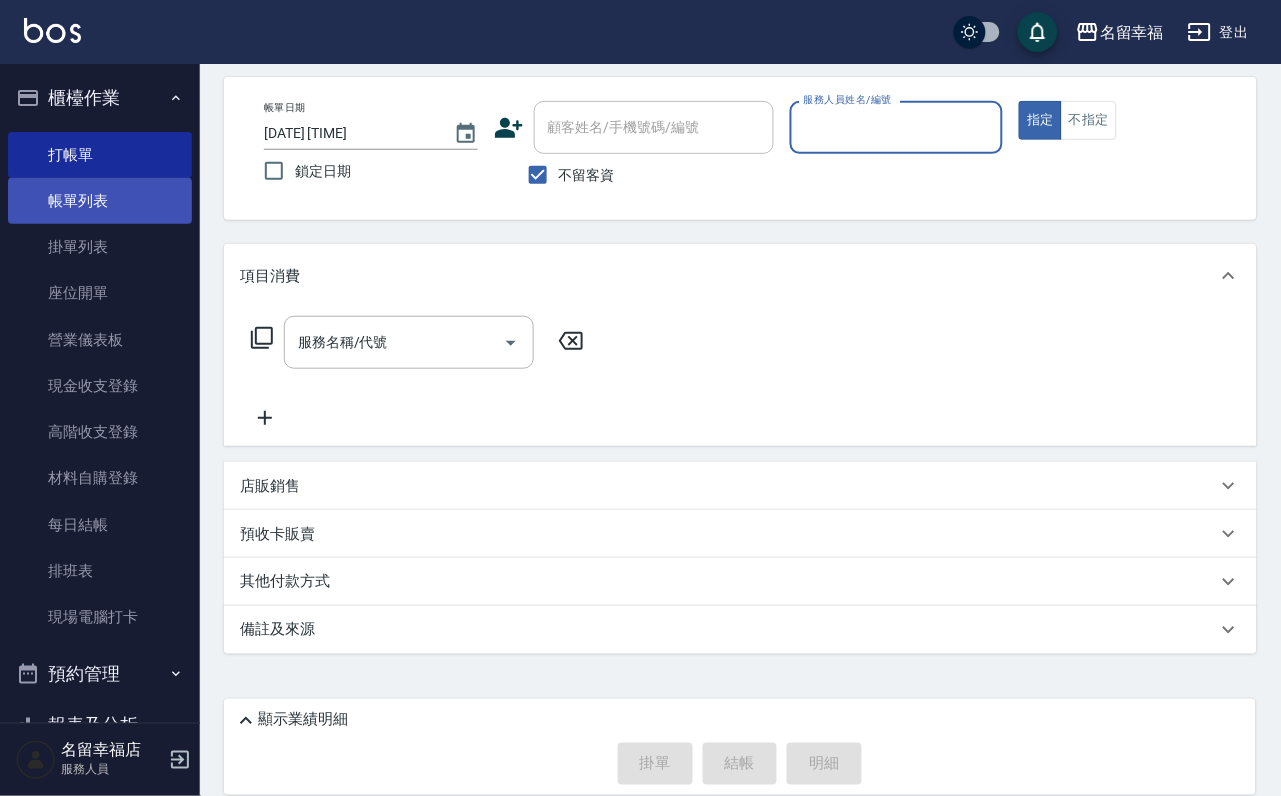 click on "帳單列表" at bounding box center [100, 201] 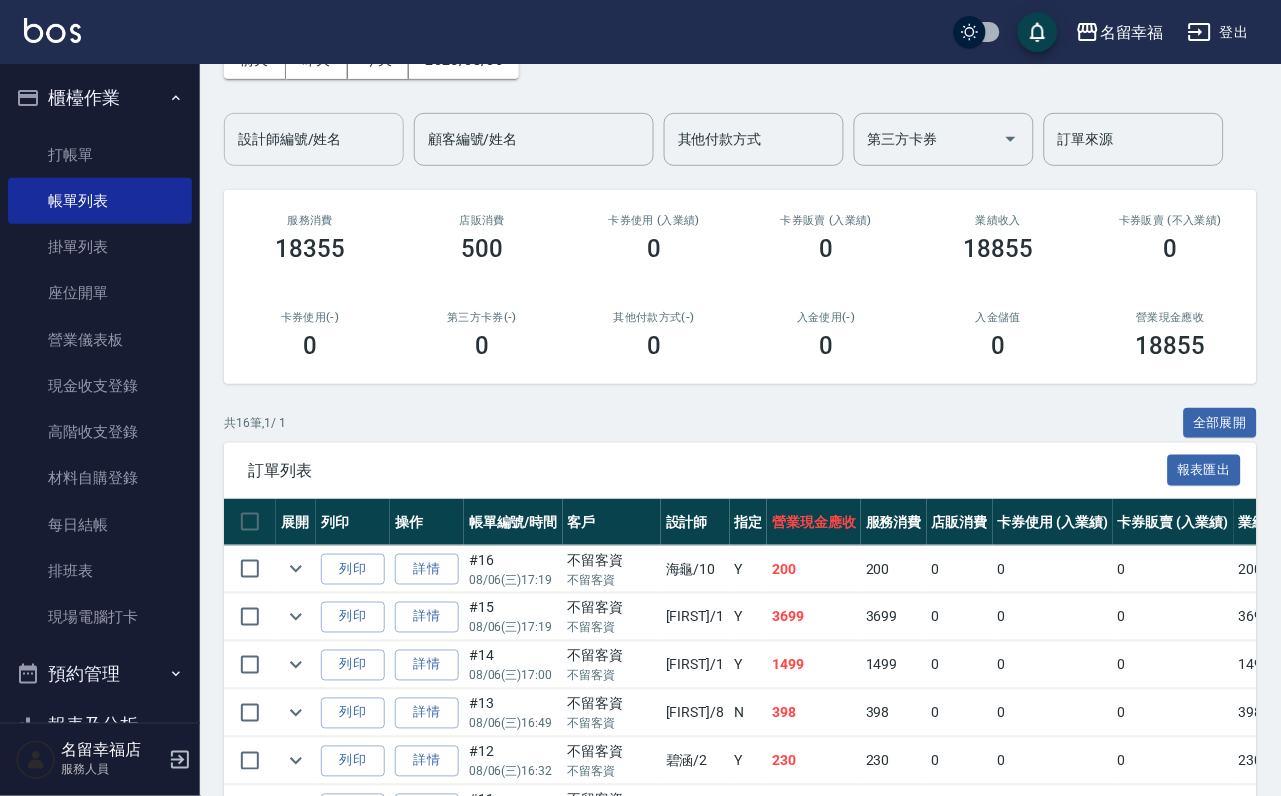 scroll, scrollTop: 300, scrollLeft: 0, axis: vertical 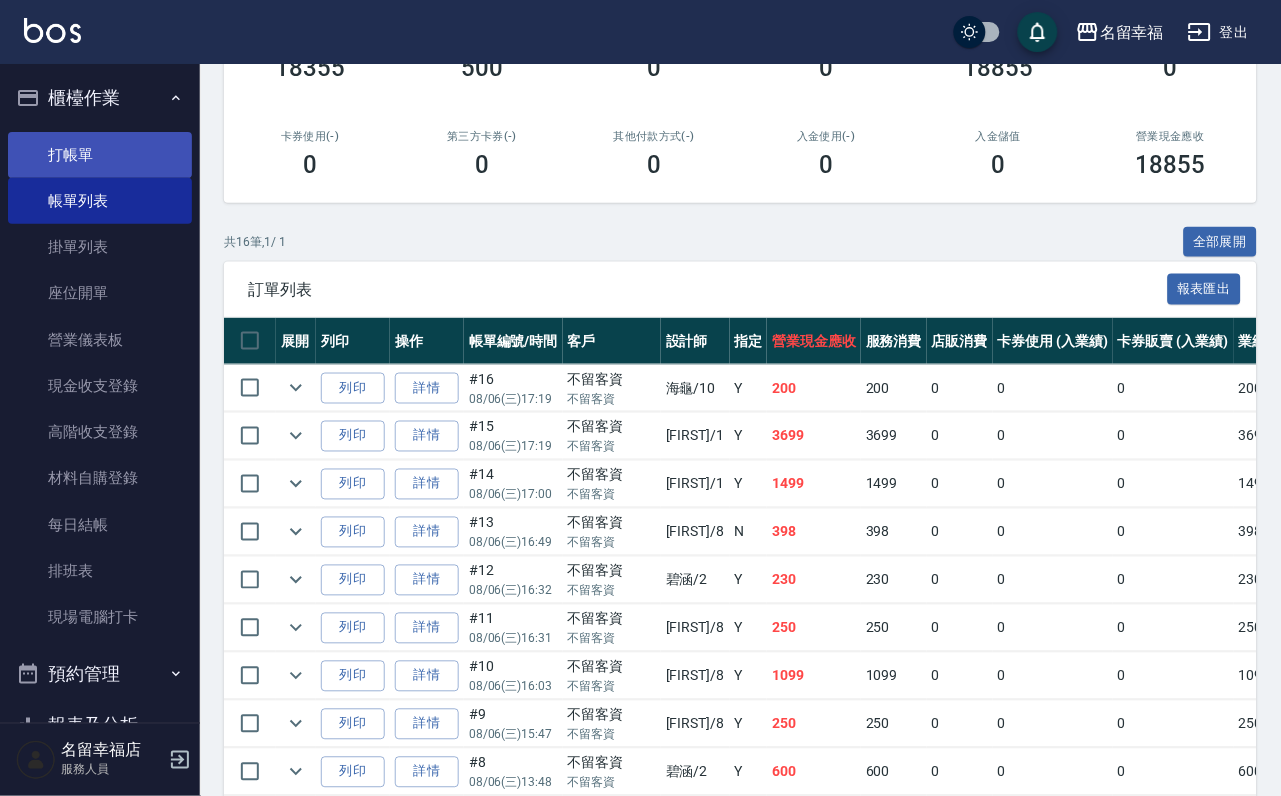 click on "打帳單" at bounding box center [100, 155] 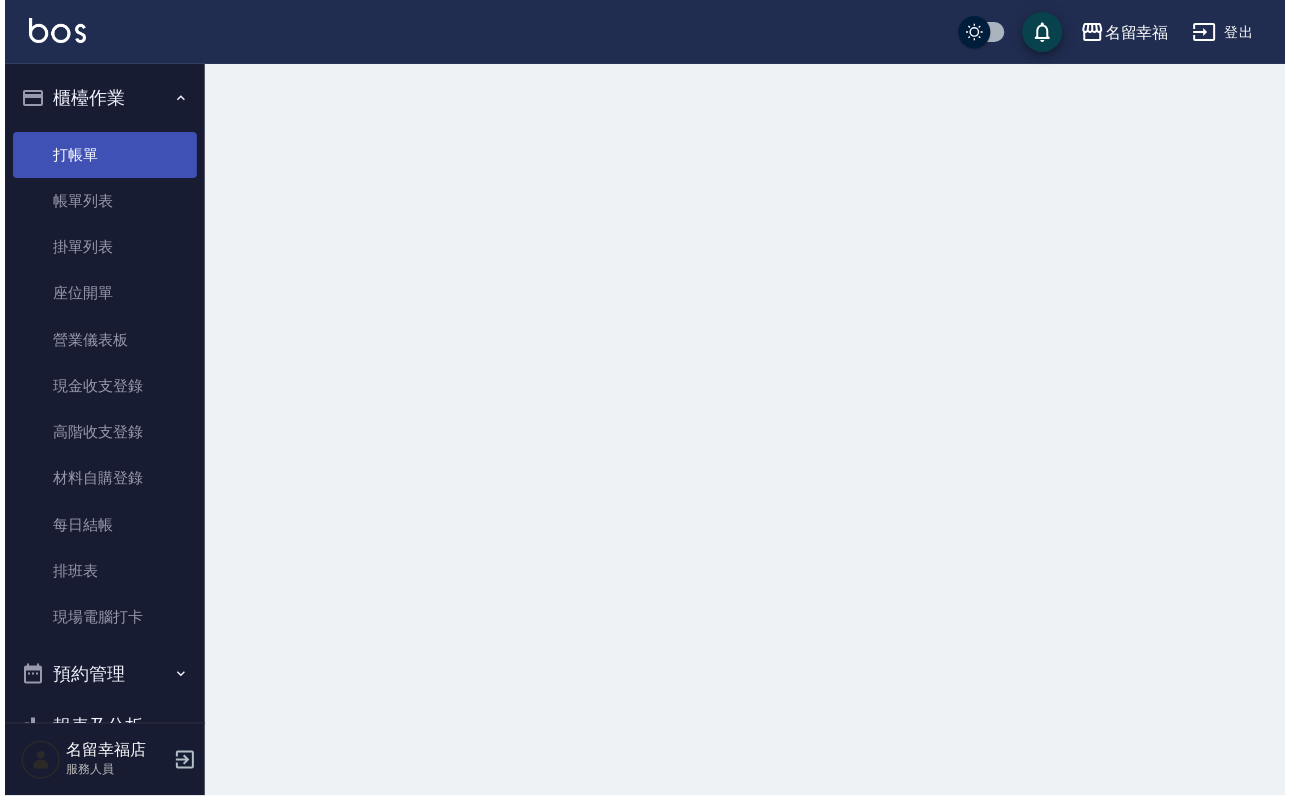 scroll, scrollTop: 0, scrollLeft: 0, axis: both 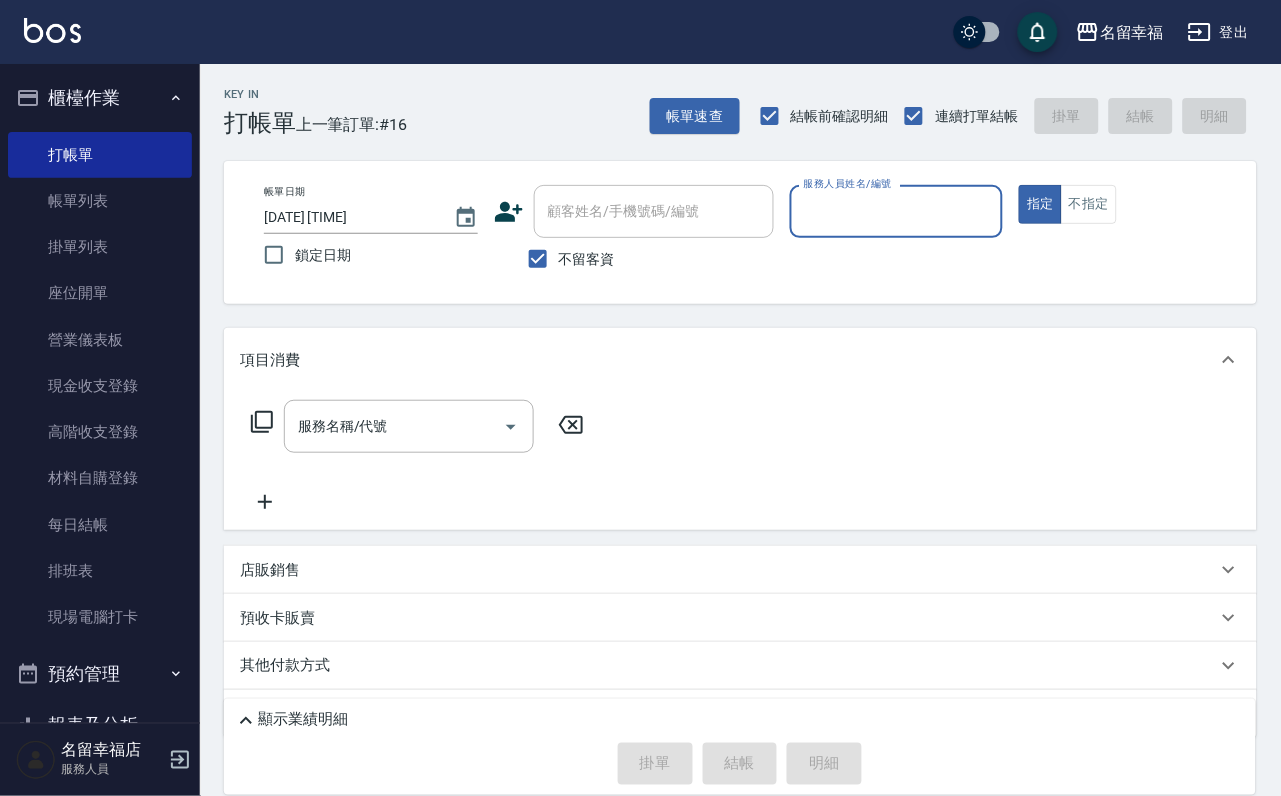 click on "服務人員姓名/編號" at bounding box center (897, 211) 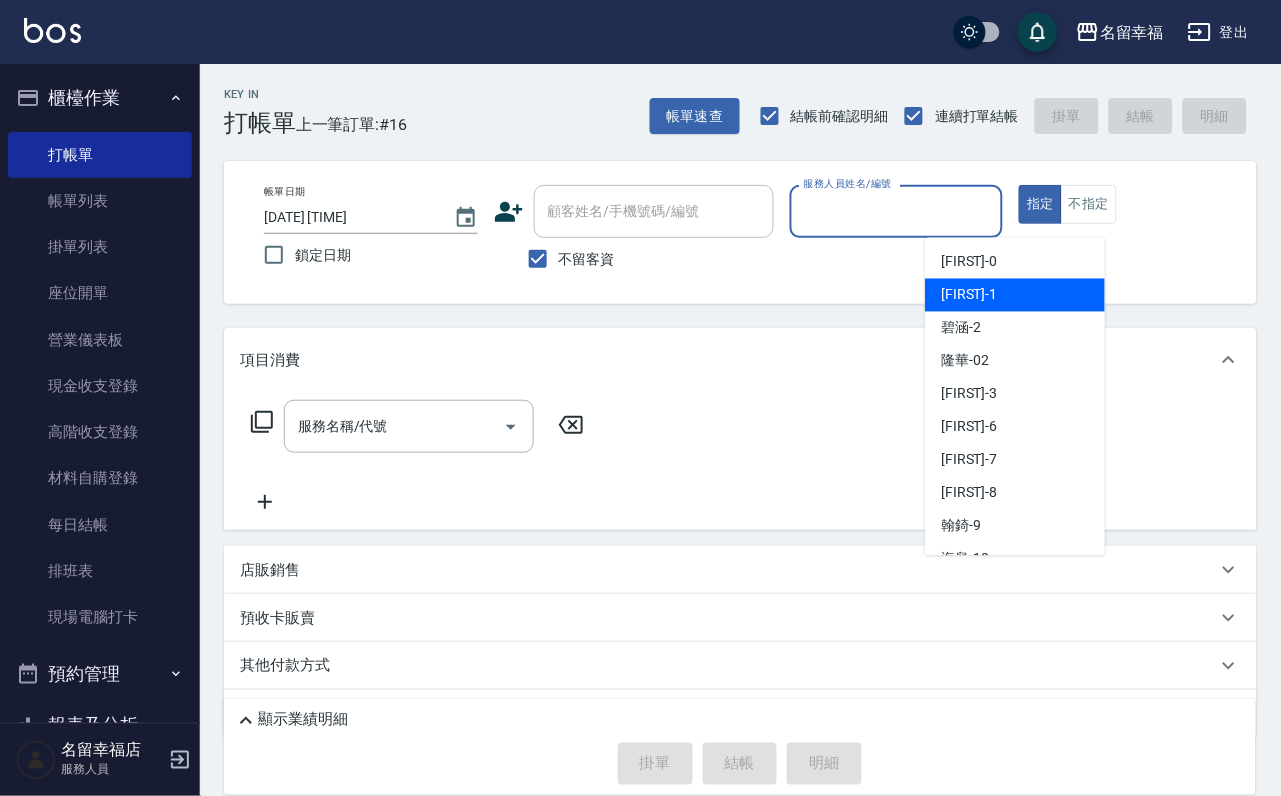 click on "[FIRST] - [NUMBER]" at bounding box center [1015, 295] 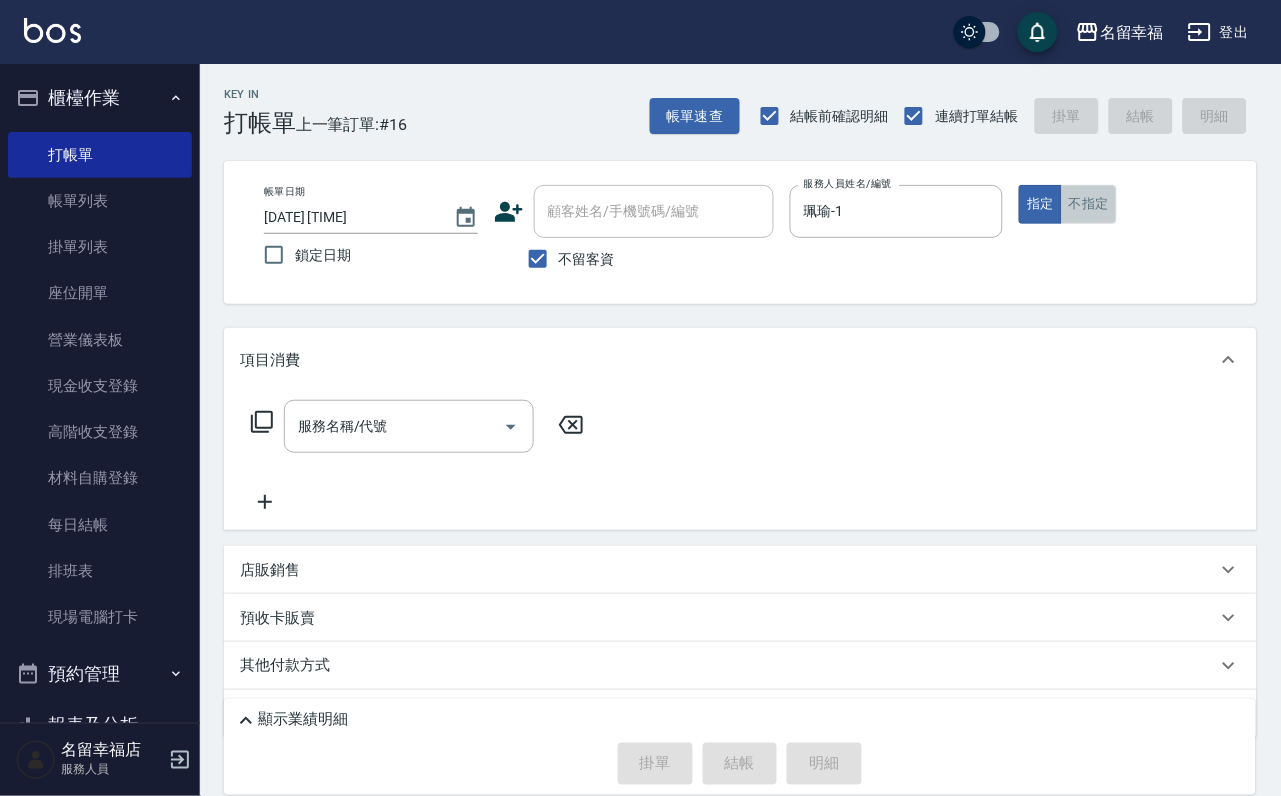 drag, startPoint x: 1183, startPoint y: 241, endPoint x: 1079, endPoint y: 259, distance: 105.546196 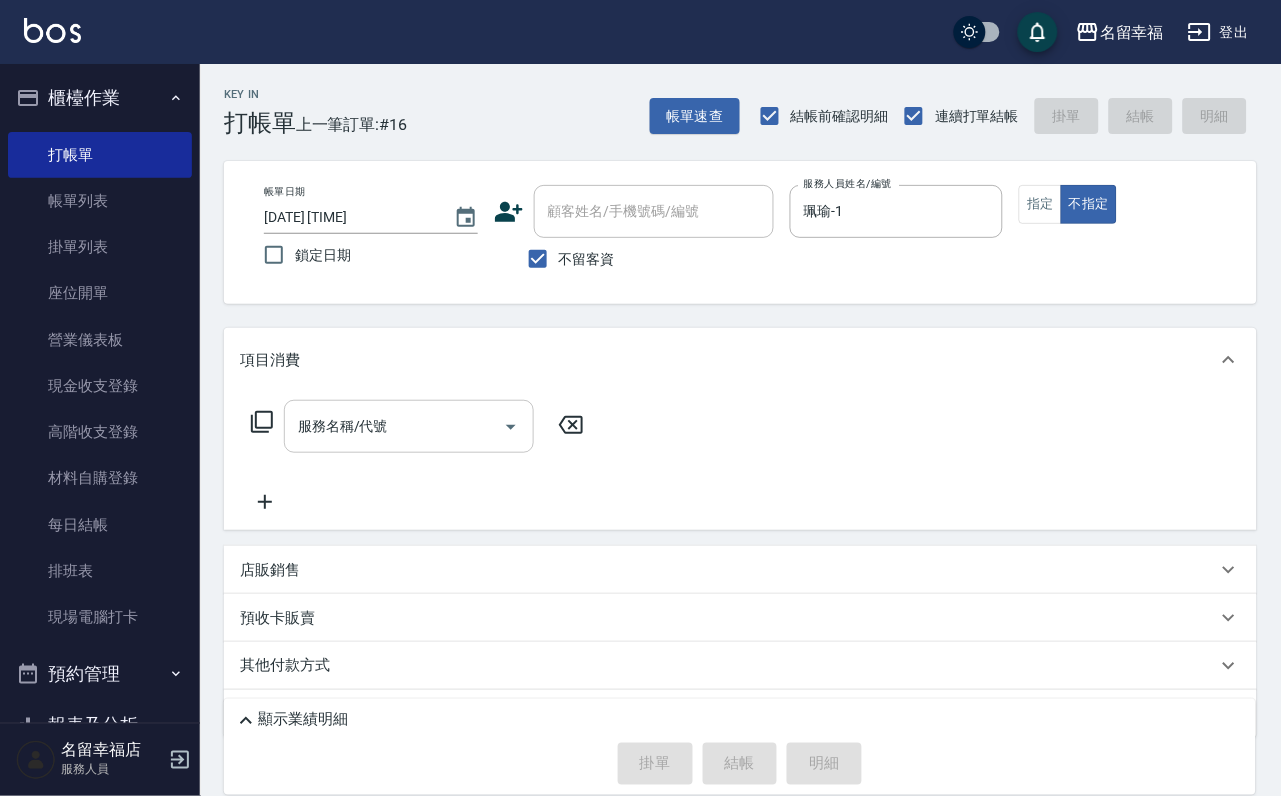 click on "服務名稱/代號" at bounding box center (394, 426) 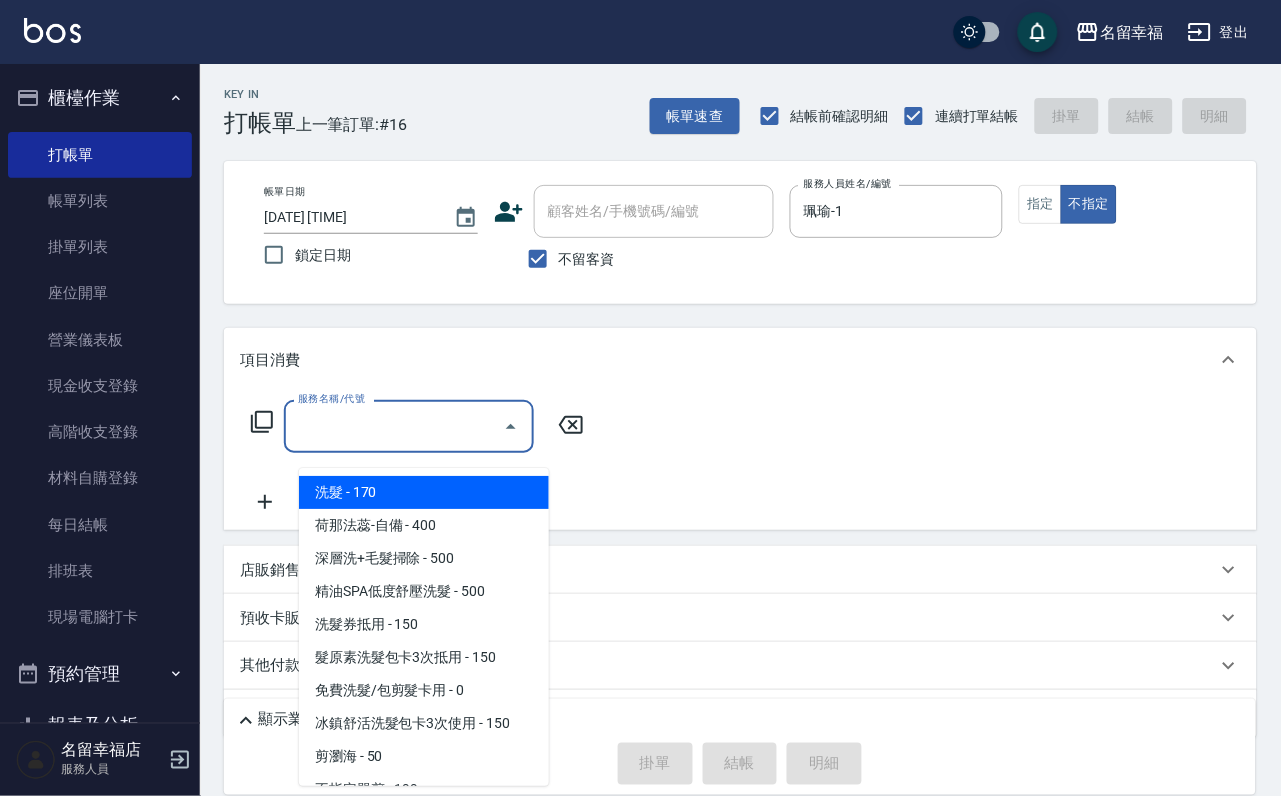 click on "洗髮 - 170" at bounding box center (424, 492) 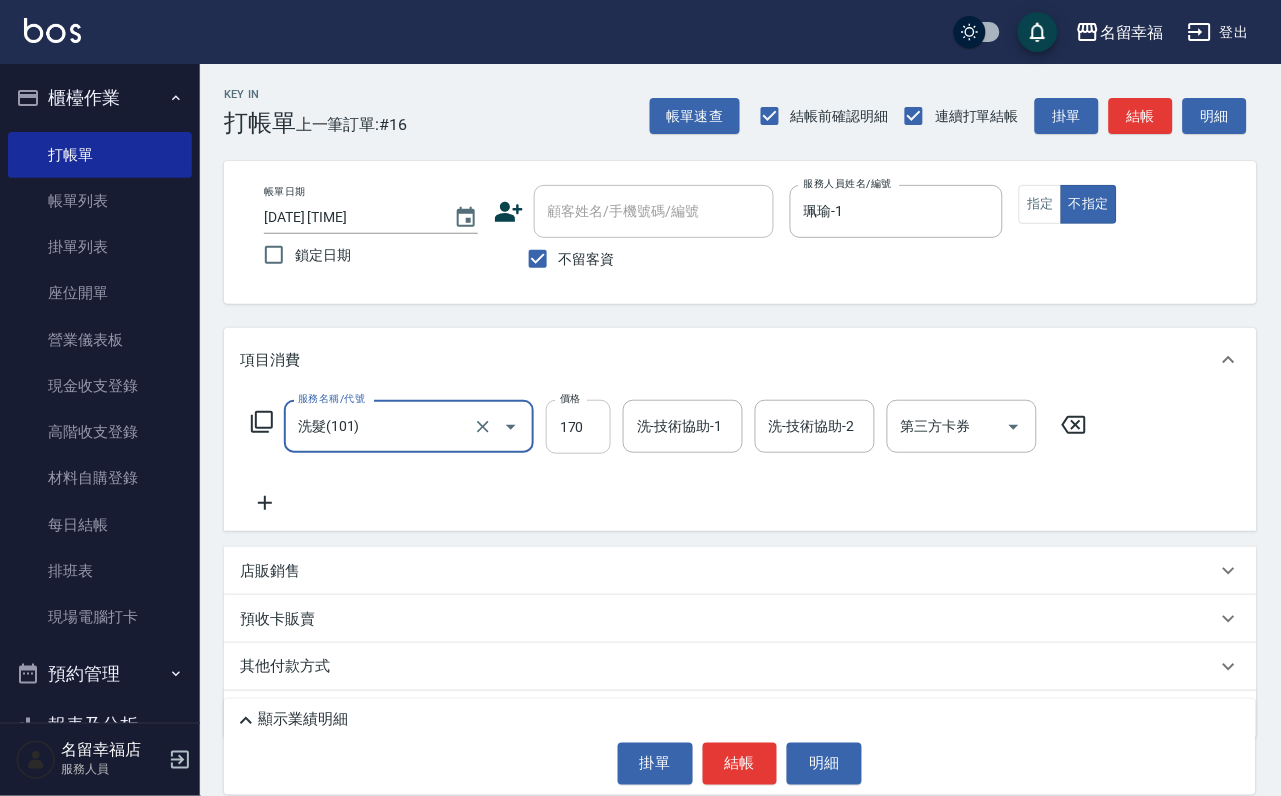 click on "170" at bounding box center (578, 427) 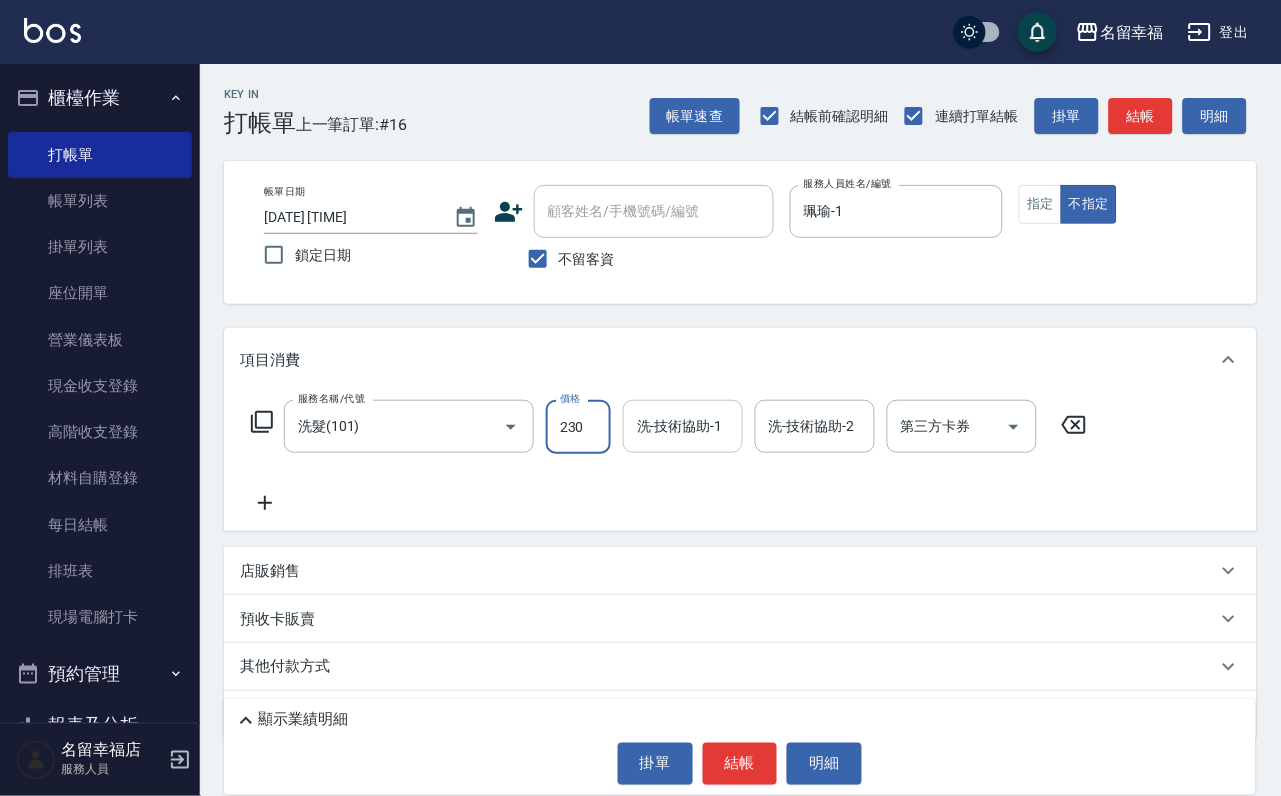 type on "230" 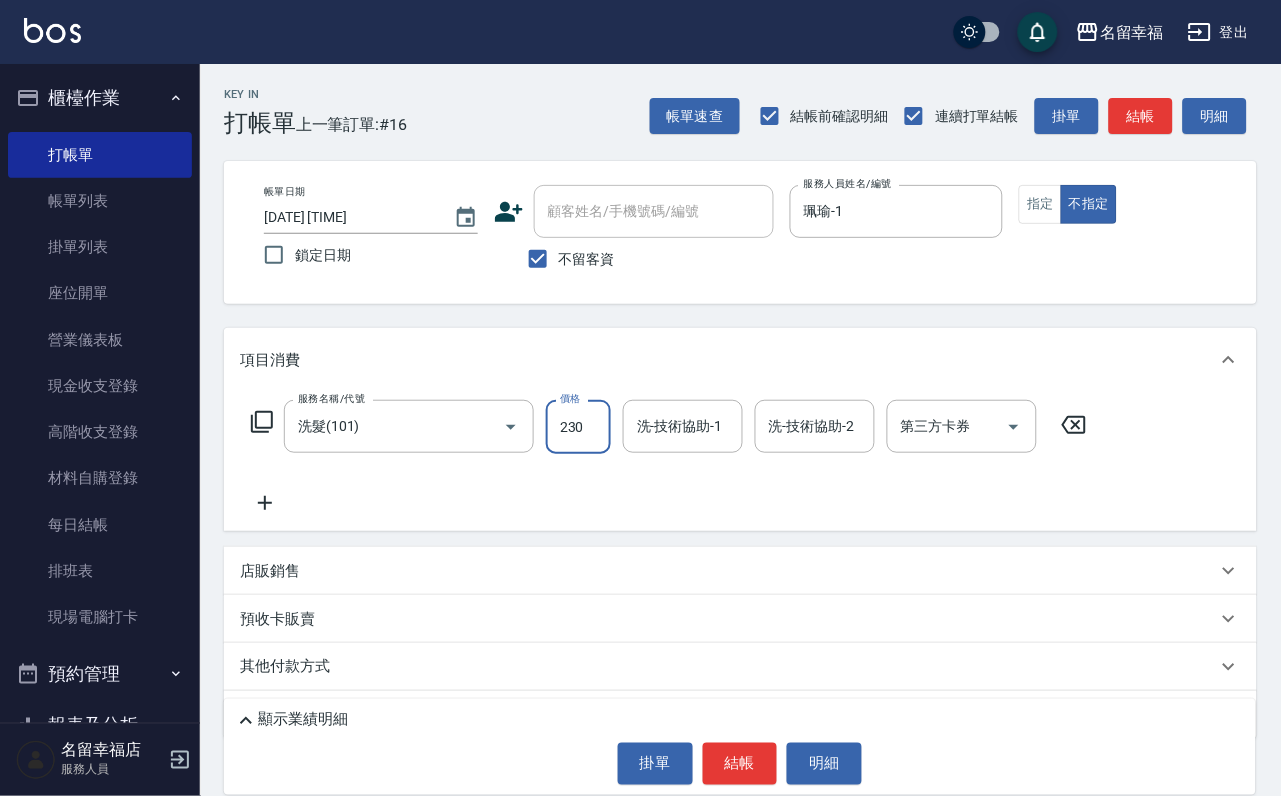 click on "洗-技術協助-1" at bounding box center [683, 426] 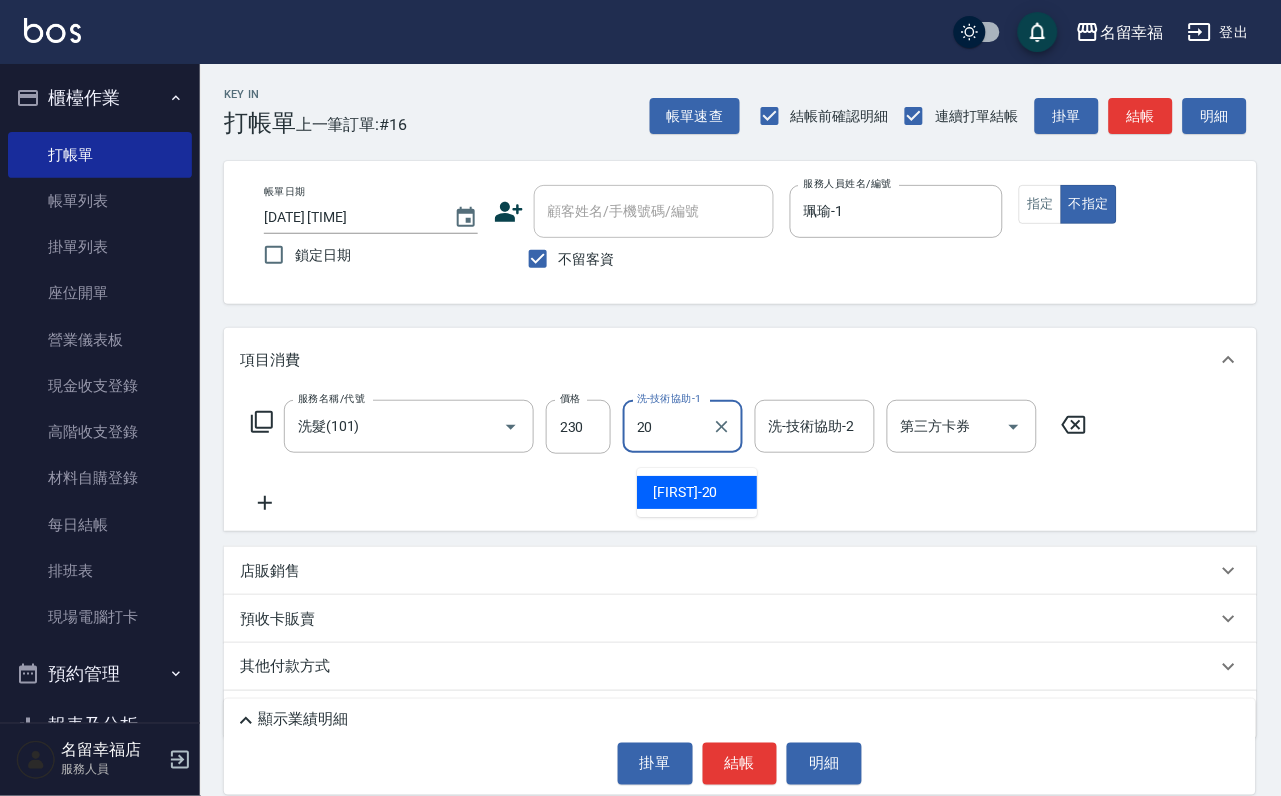 click on "育鋗 -20" at bounding box center [685, 492] 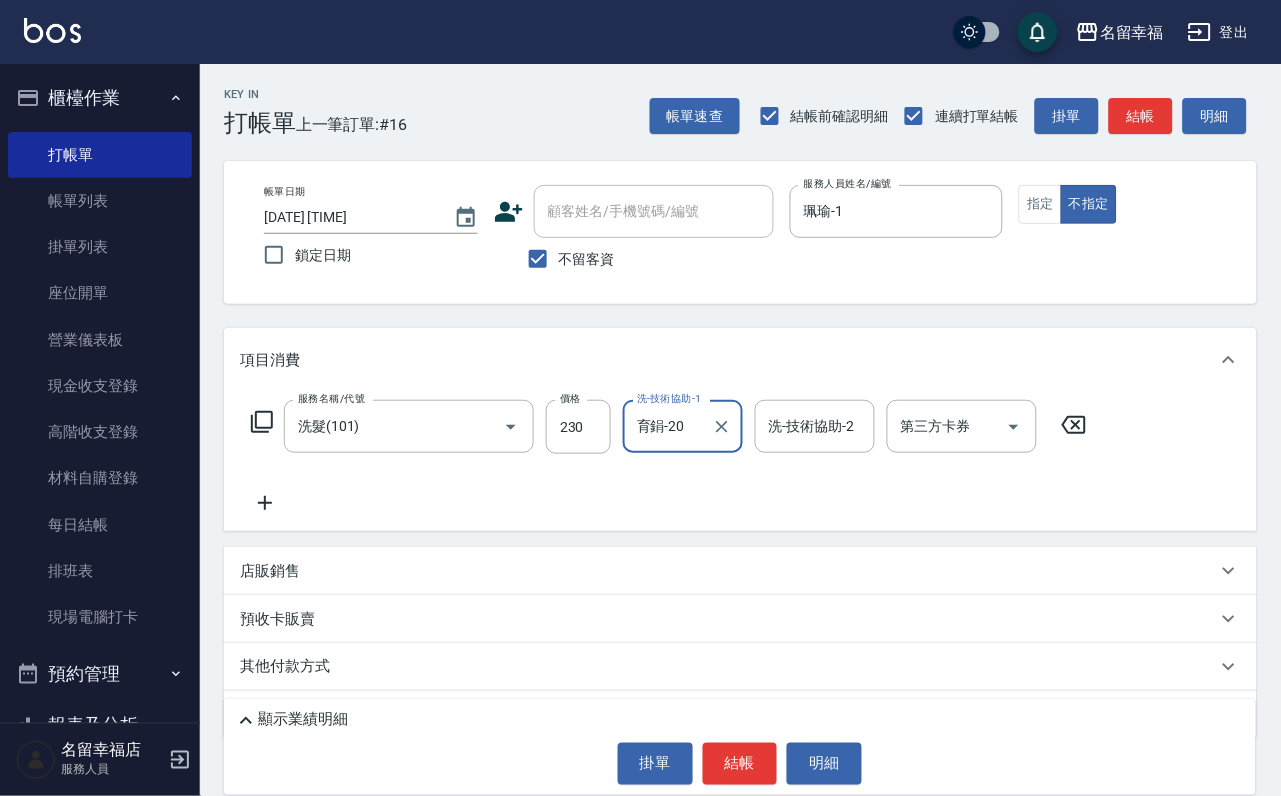 type on "育鋗-20" 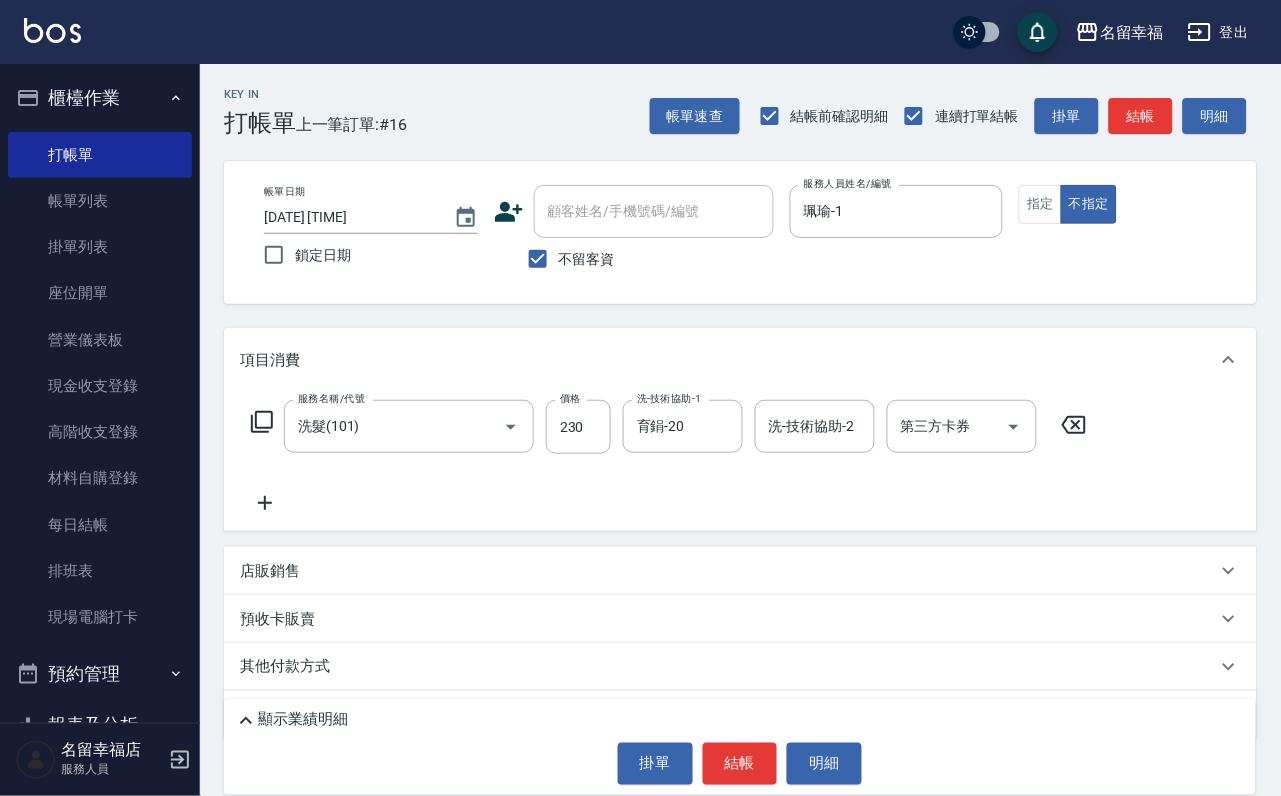 click 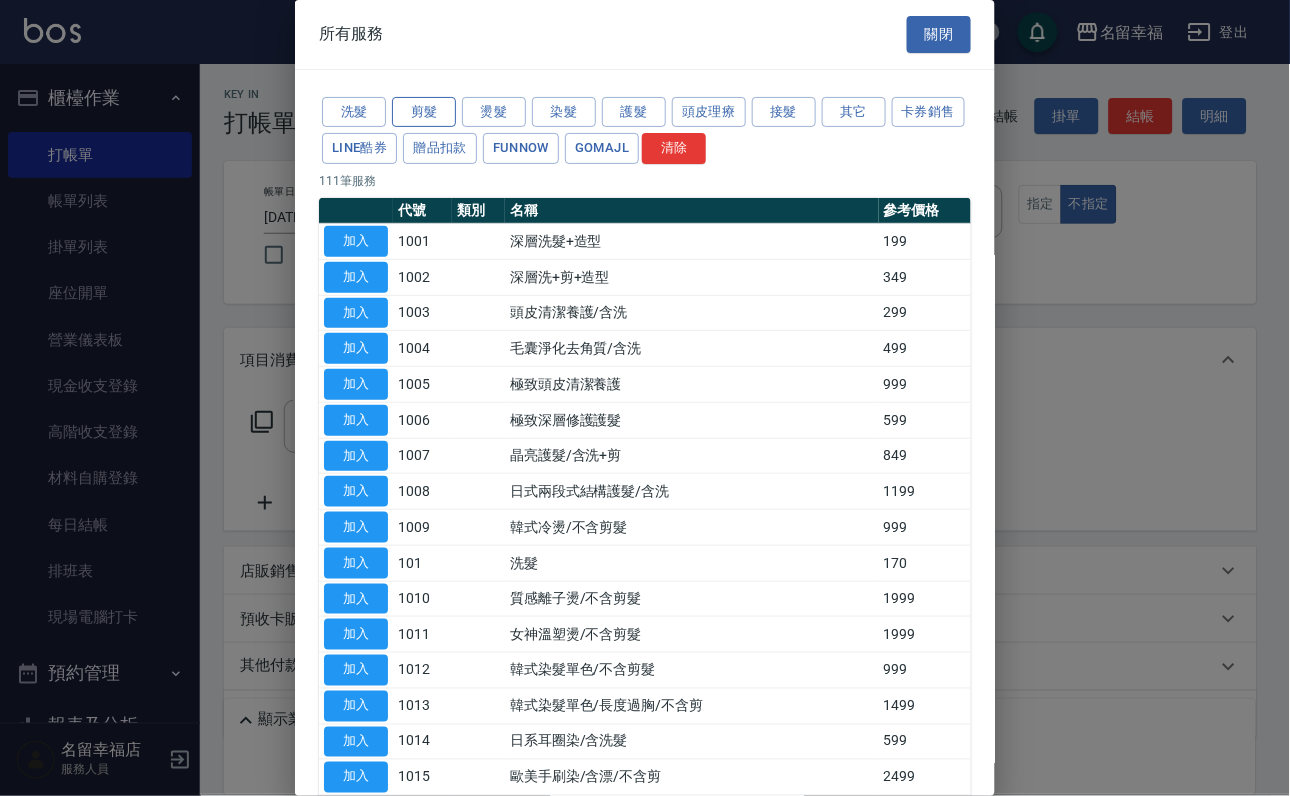 click on "剪髮" at bounding box center [424, 112] 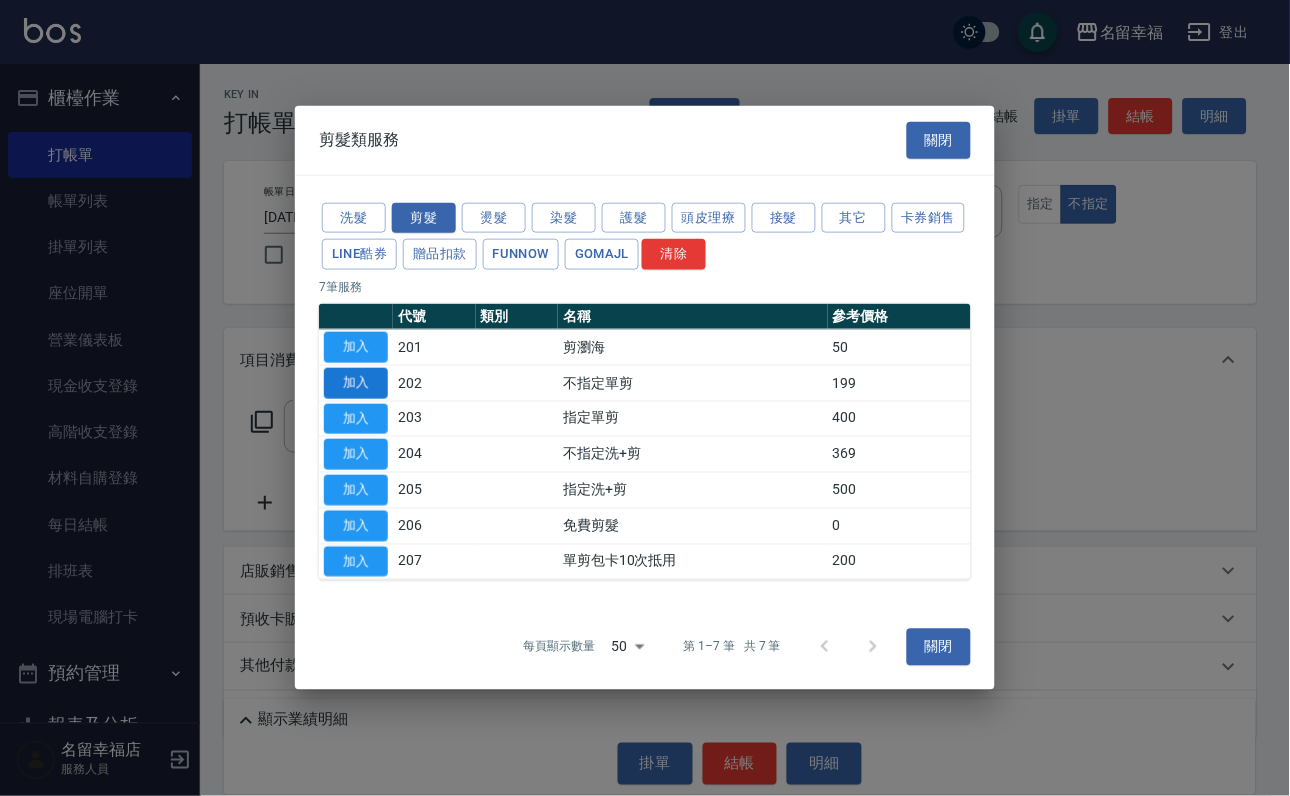 click on "加入" at bounding box center (356, 383) 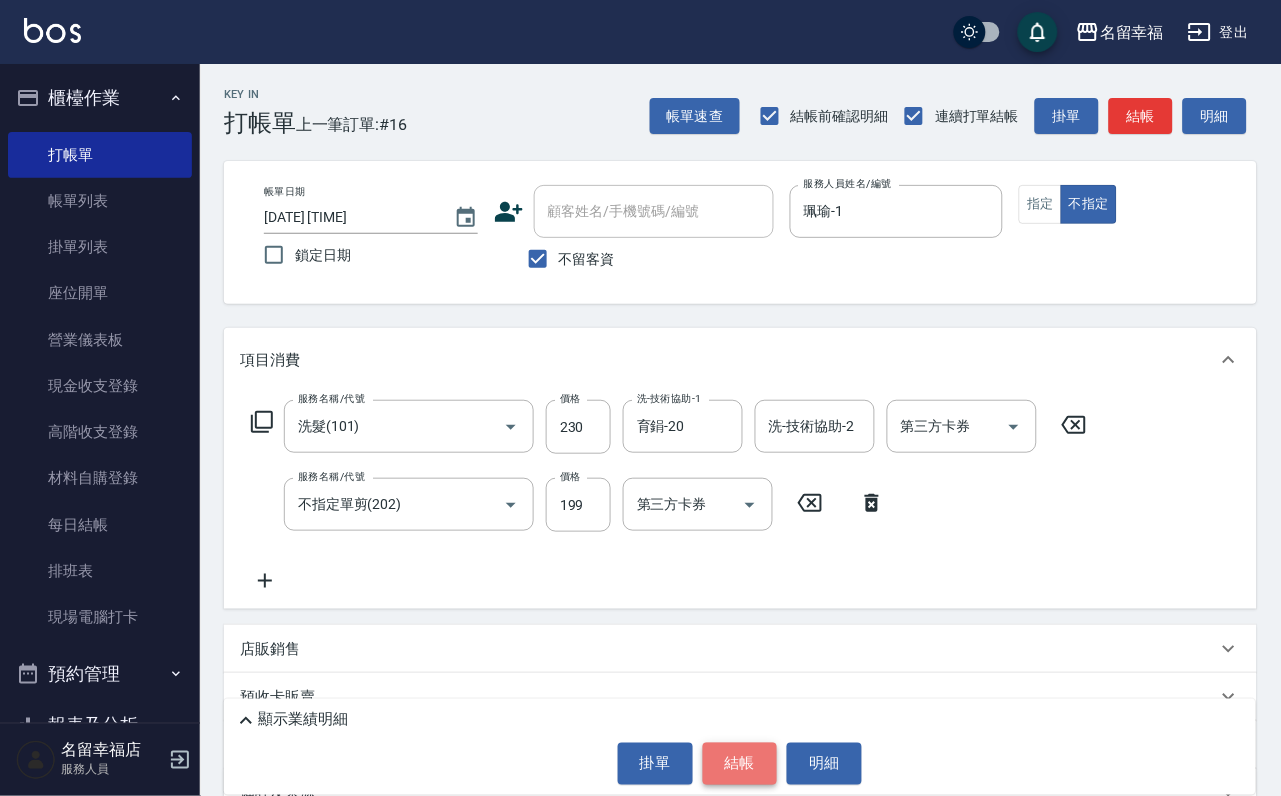 drag, startPoint x: 757, startPoint y: 763, endPoint x: 748, endPoint y: 757, distance: 10.816654 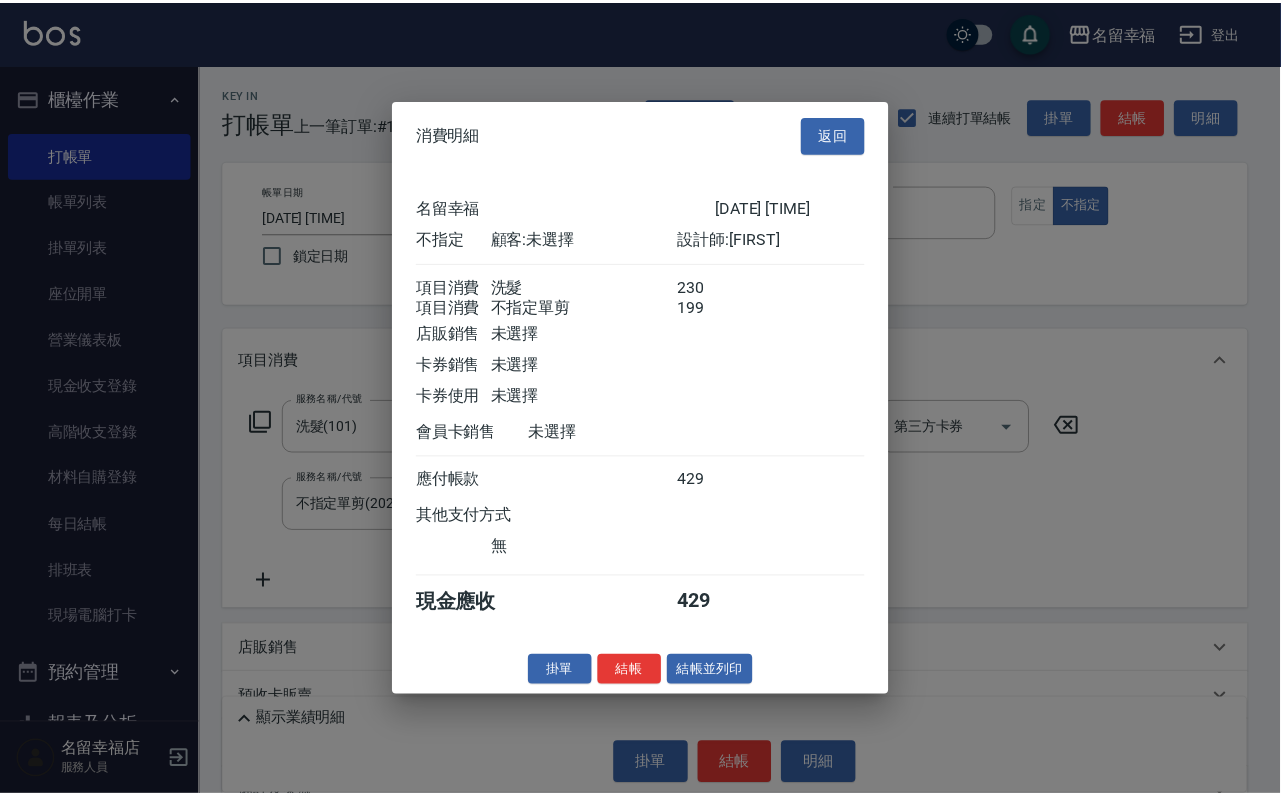 scroll, scrollTop: 359, scrollLeft: 0, axis: vertical 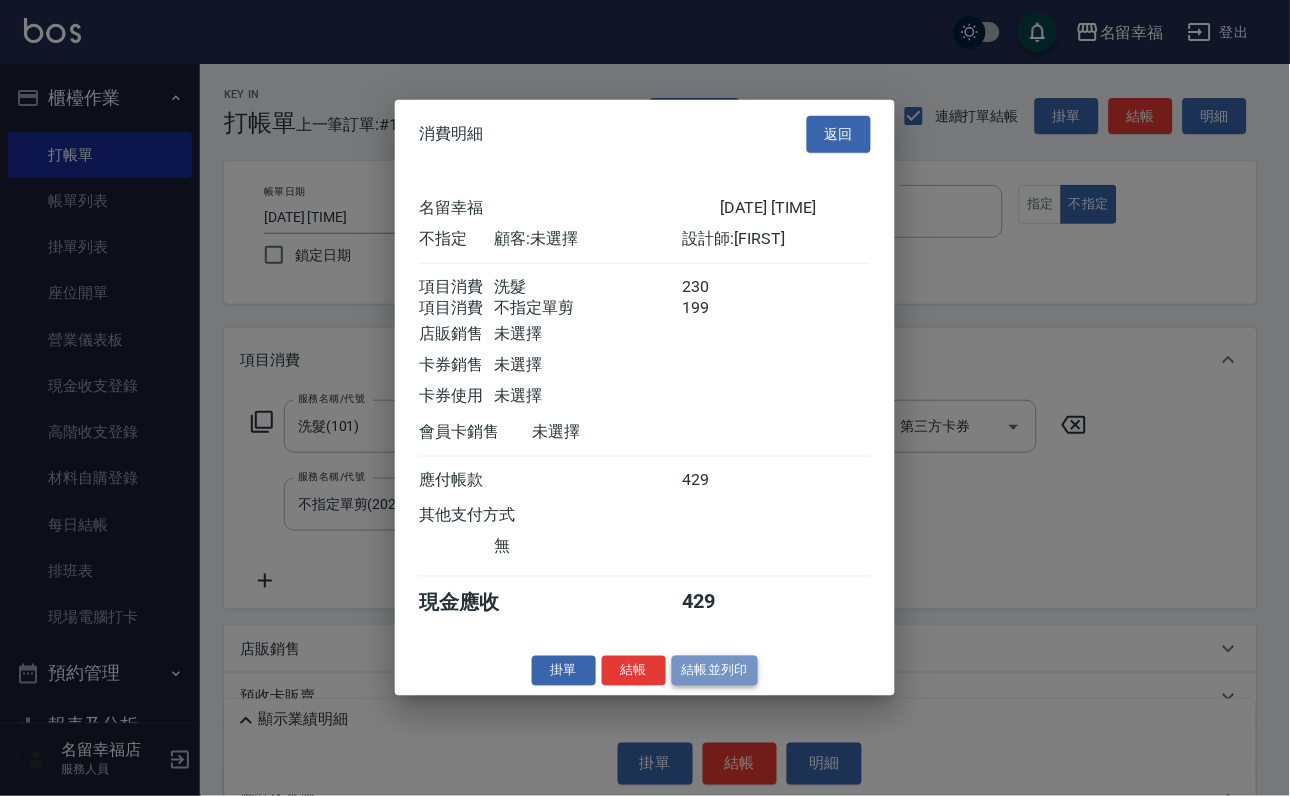 click on "結帳並列印" at bounding box center [715, 670] 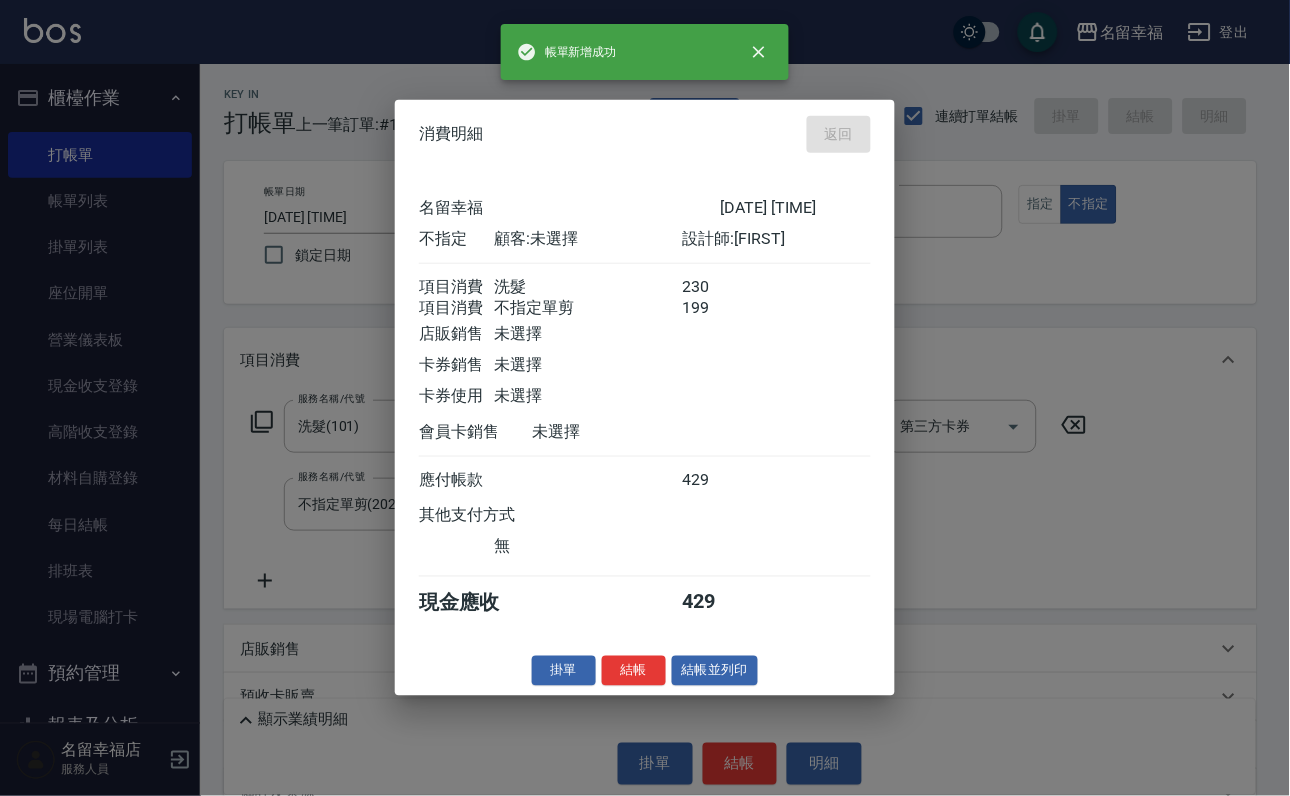 type 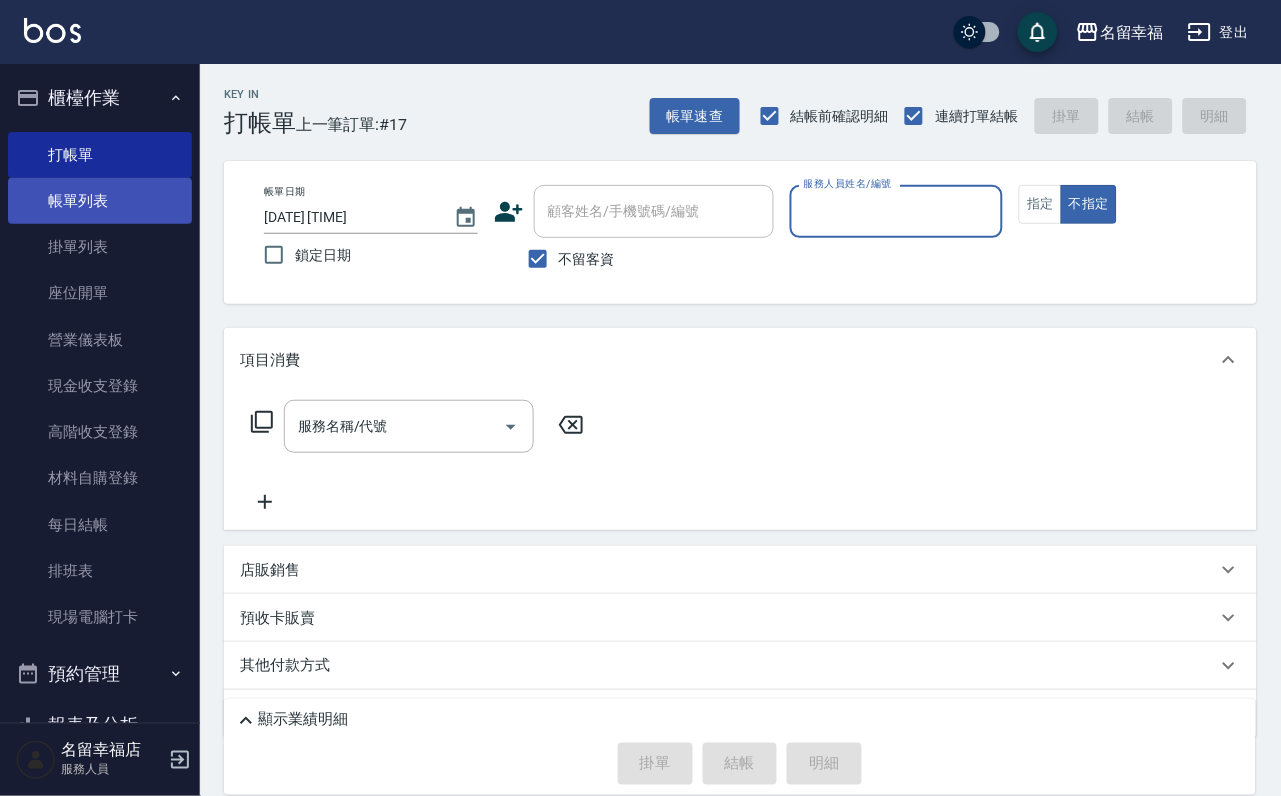 click on "帳單列表" at bounding box center [100, 201] 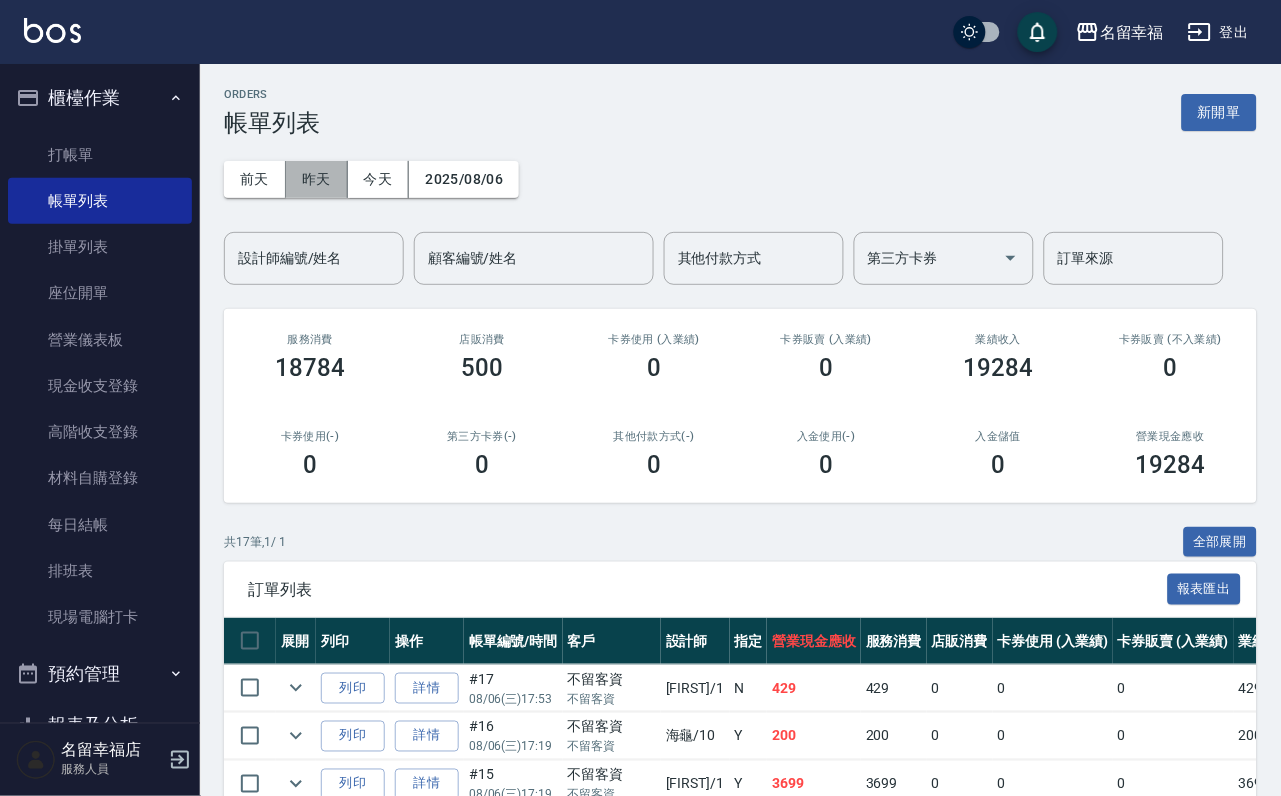 click on "昨天" at bounding box center [317, 179] 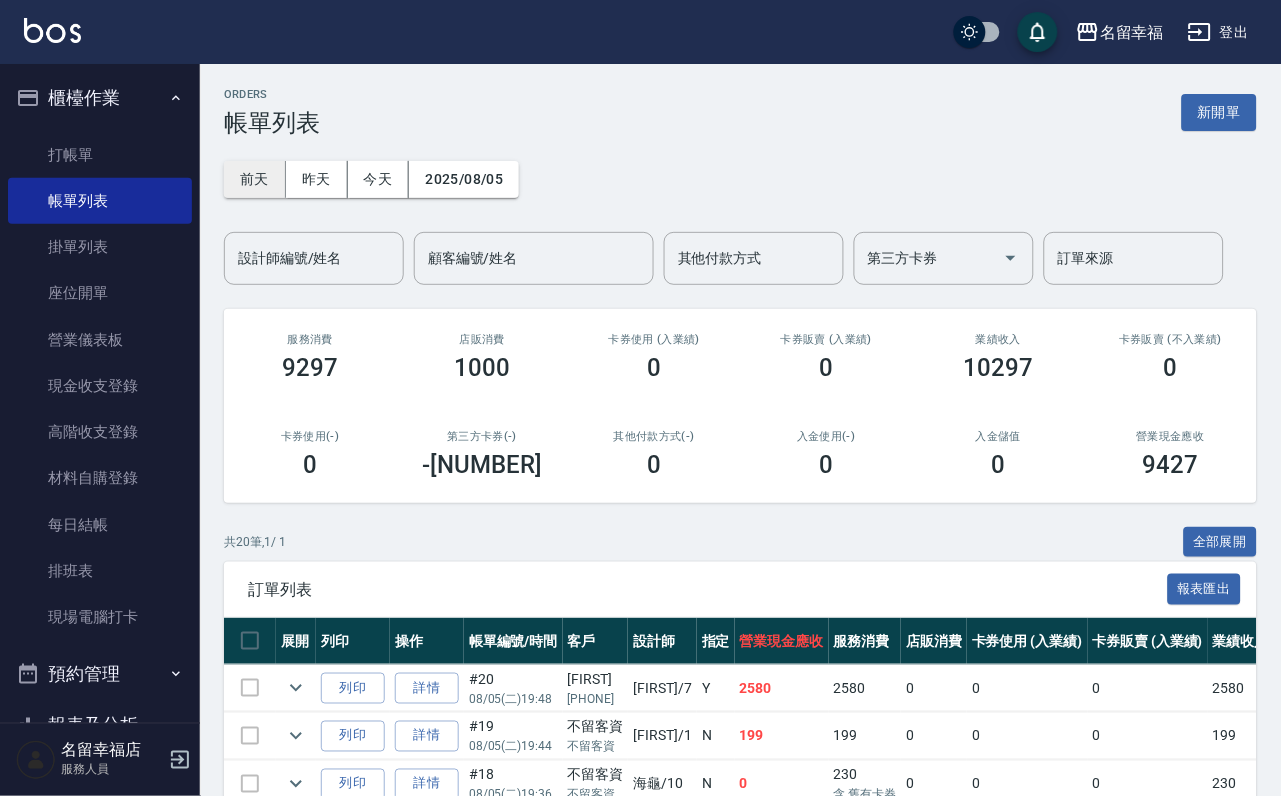 click on "前天" at bounding box center (255, 179) 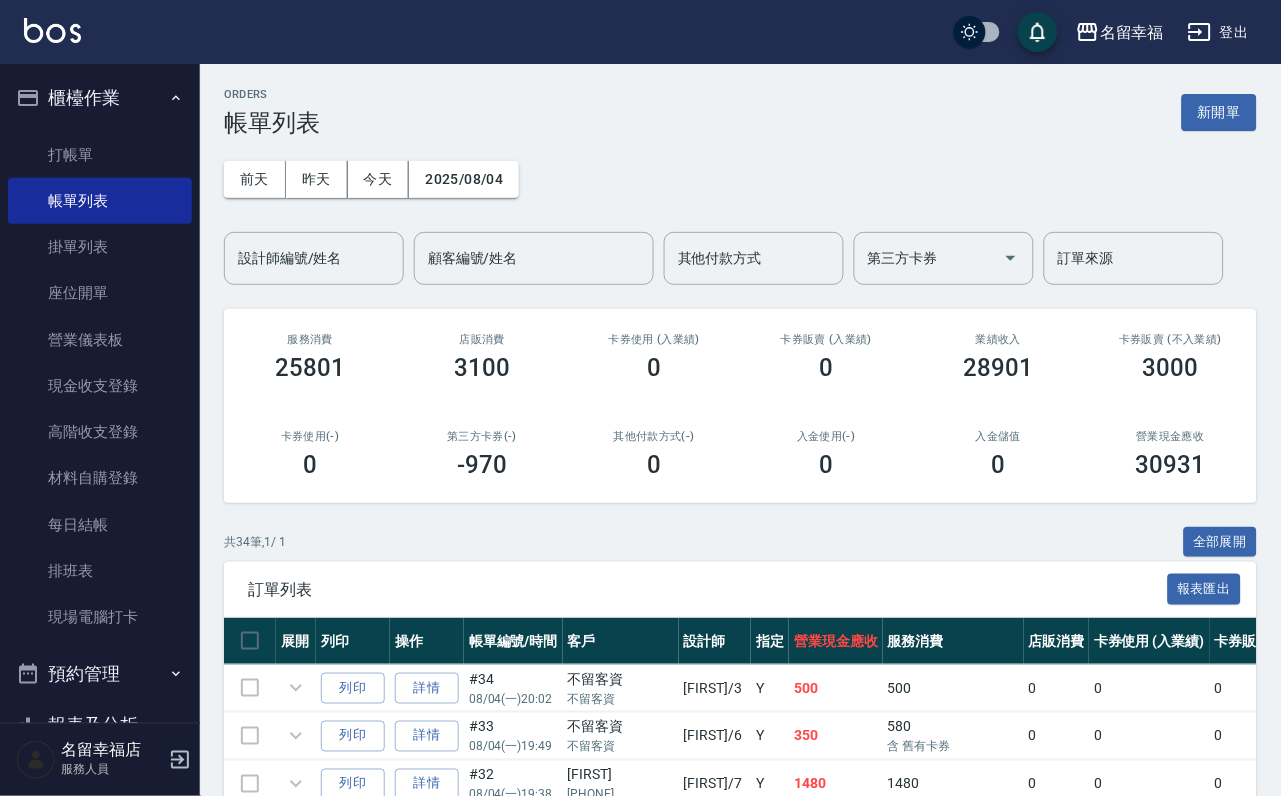 click on "今天" at bounding box center [379, 179] 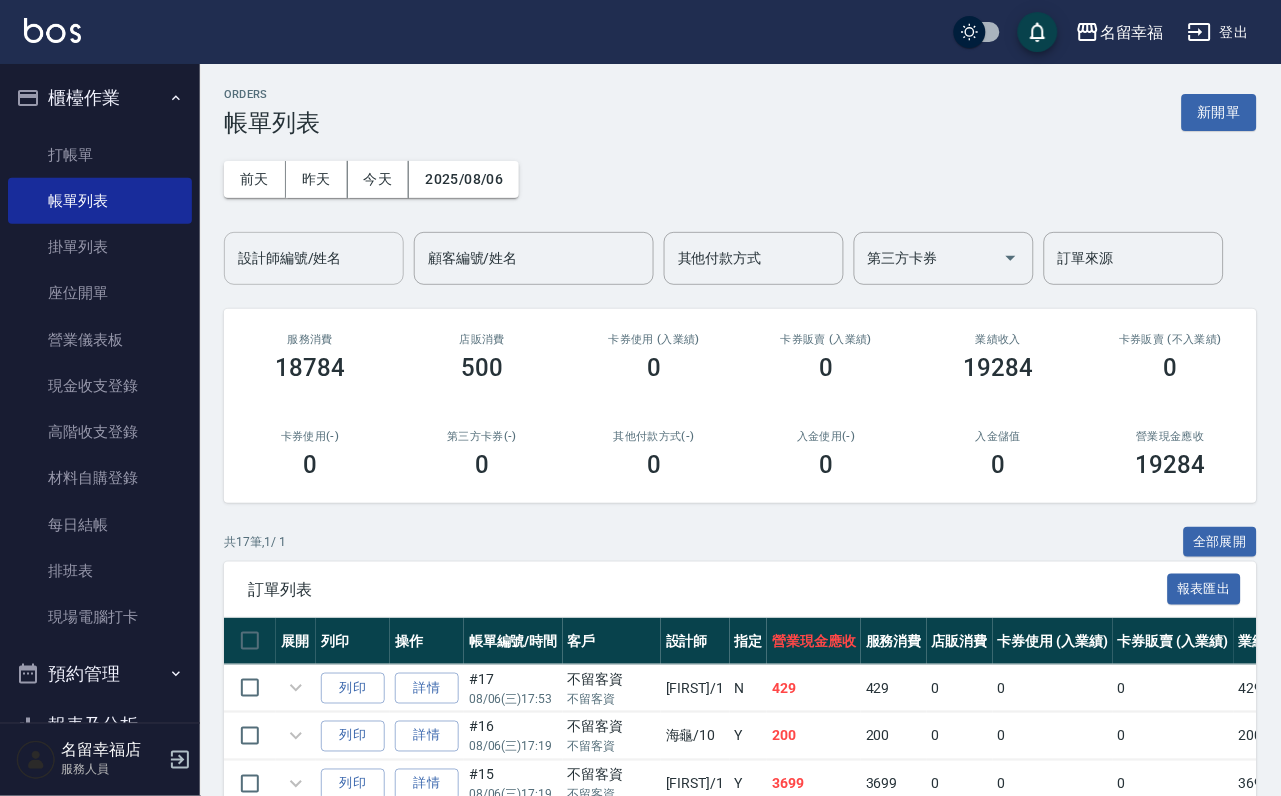 click on "設計師編號/姓名" at bounding box center (314, 258) 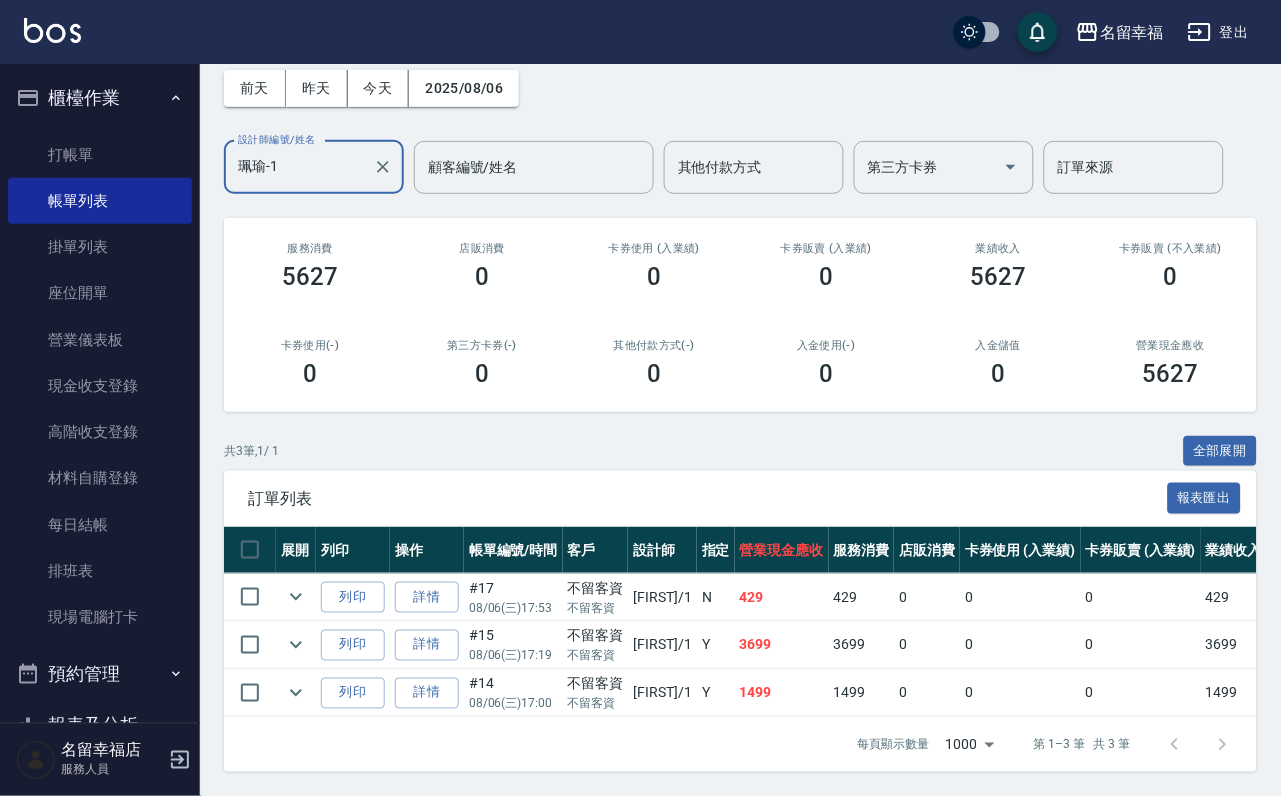 scroll, scrollTop: 231, scrollLeft: 0, axis: vertical 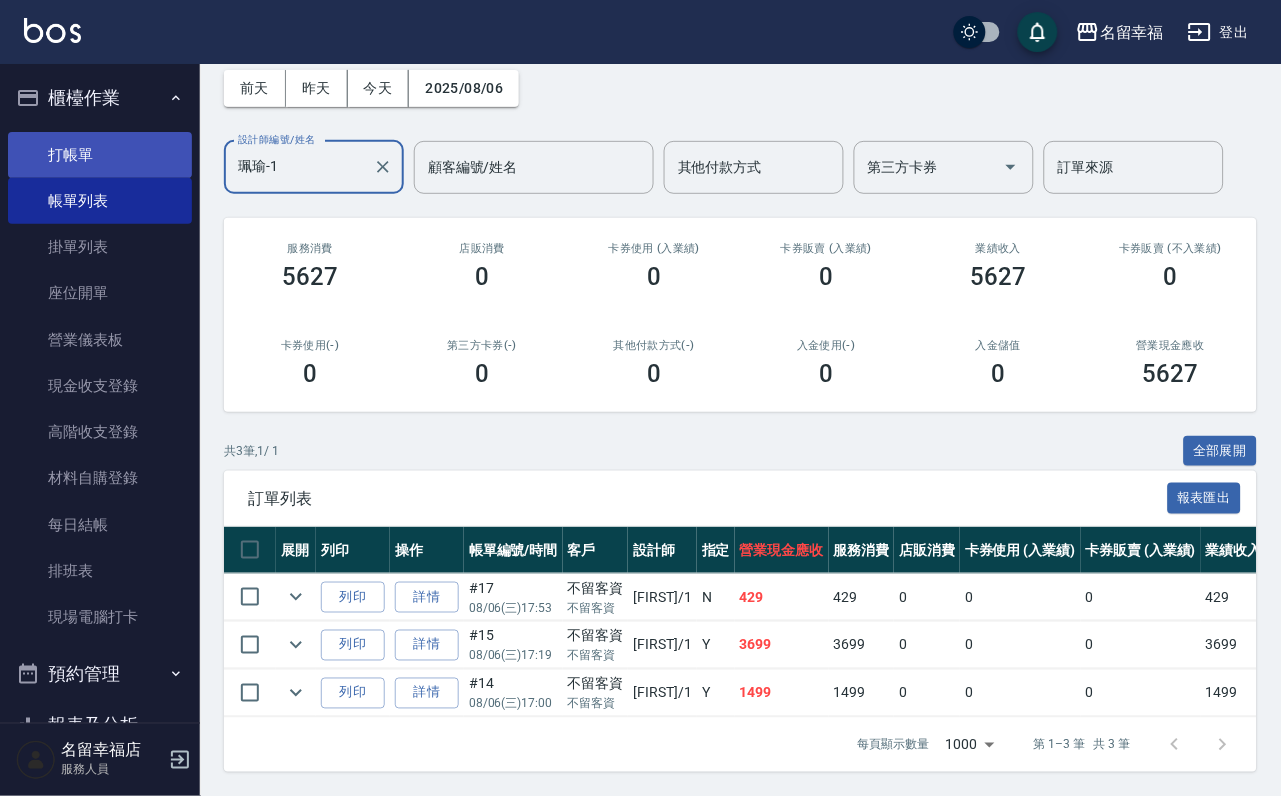type on "珮瑜-1" 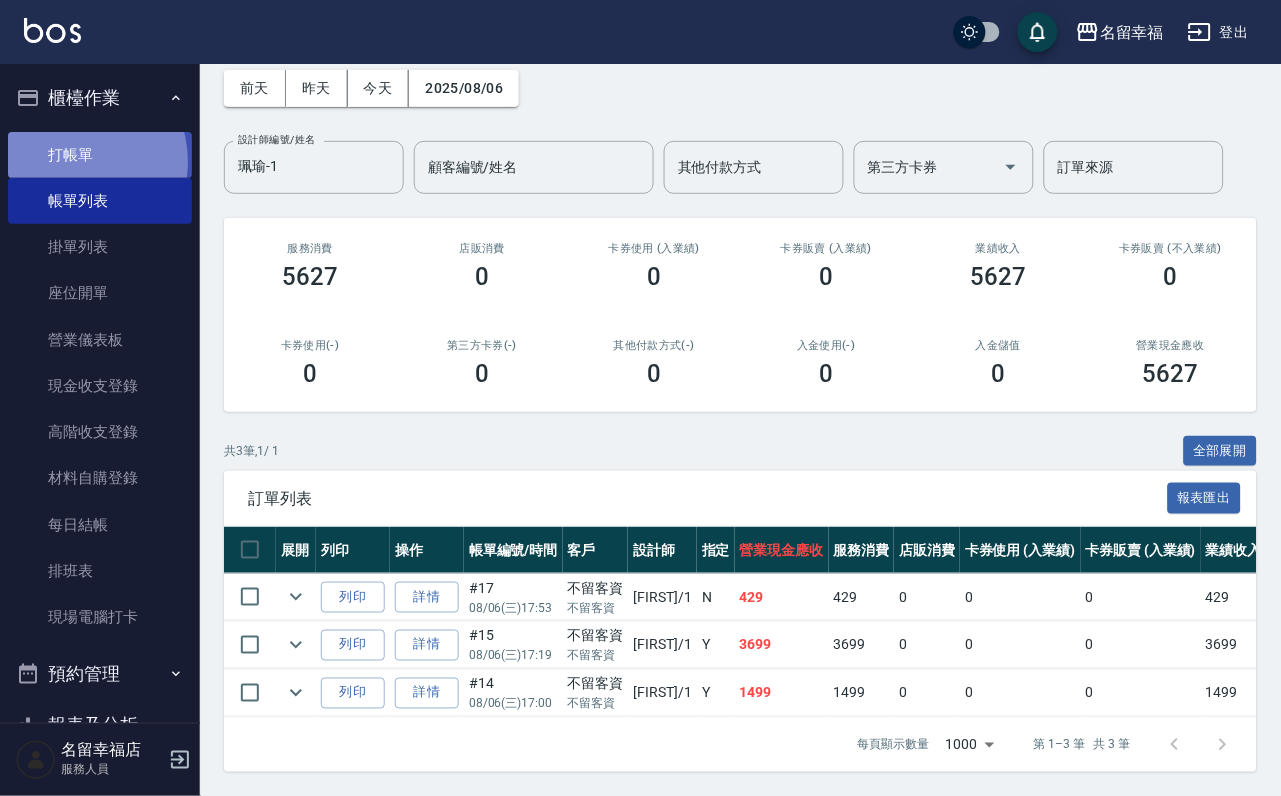 click on "打帳單" at bounding box center (100, 155) 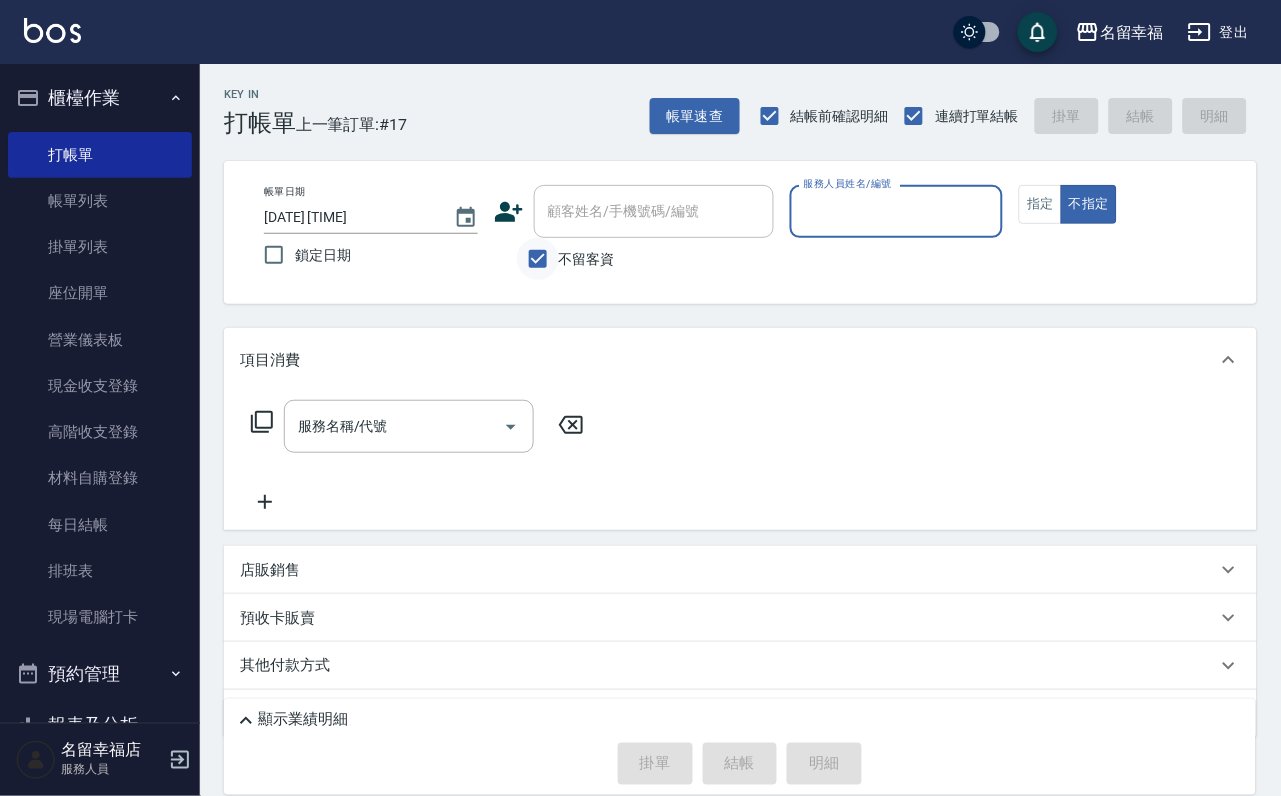 click on "不留客資" at bounding box center [538, 259] 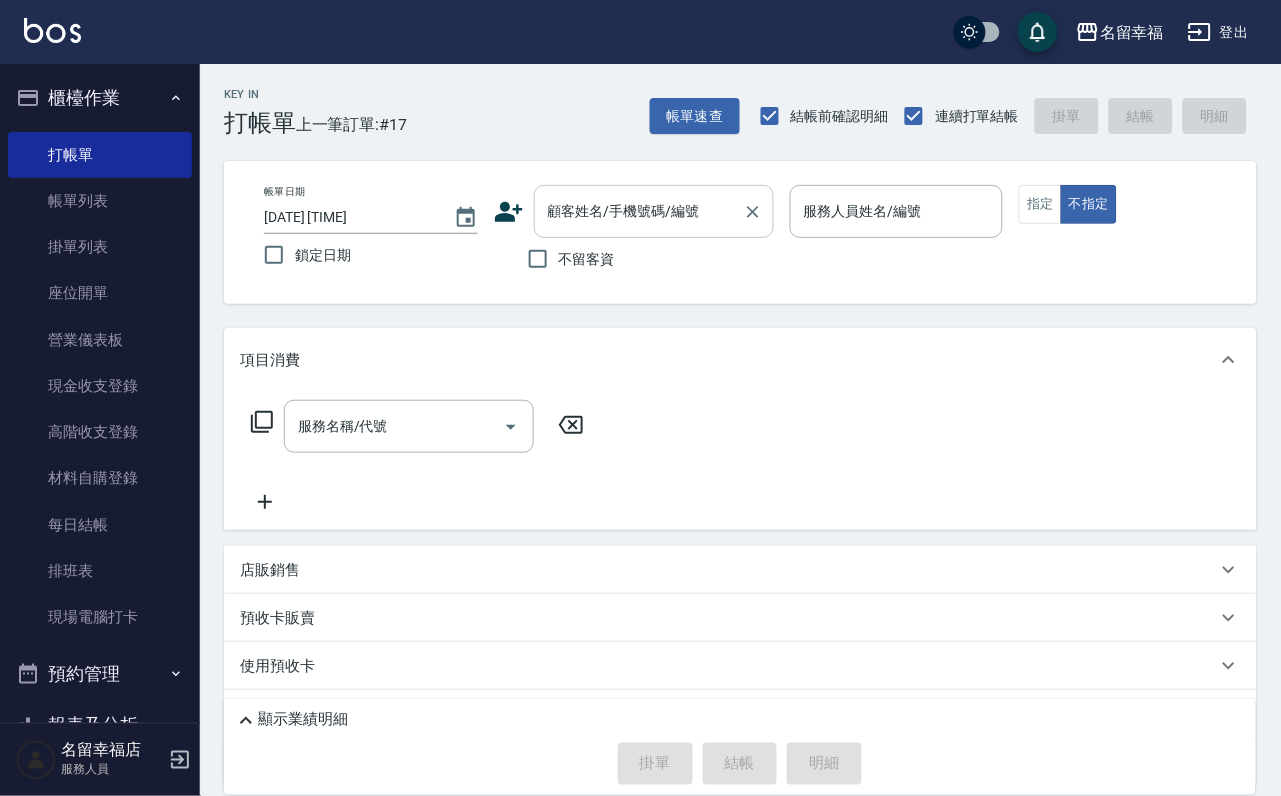 click on "顧客姓名/手機號碼/編號" at bounding box center [639, 211] 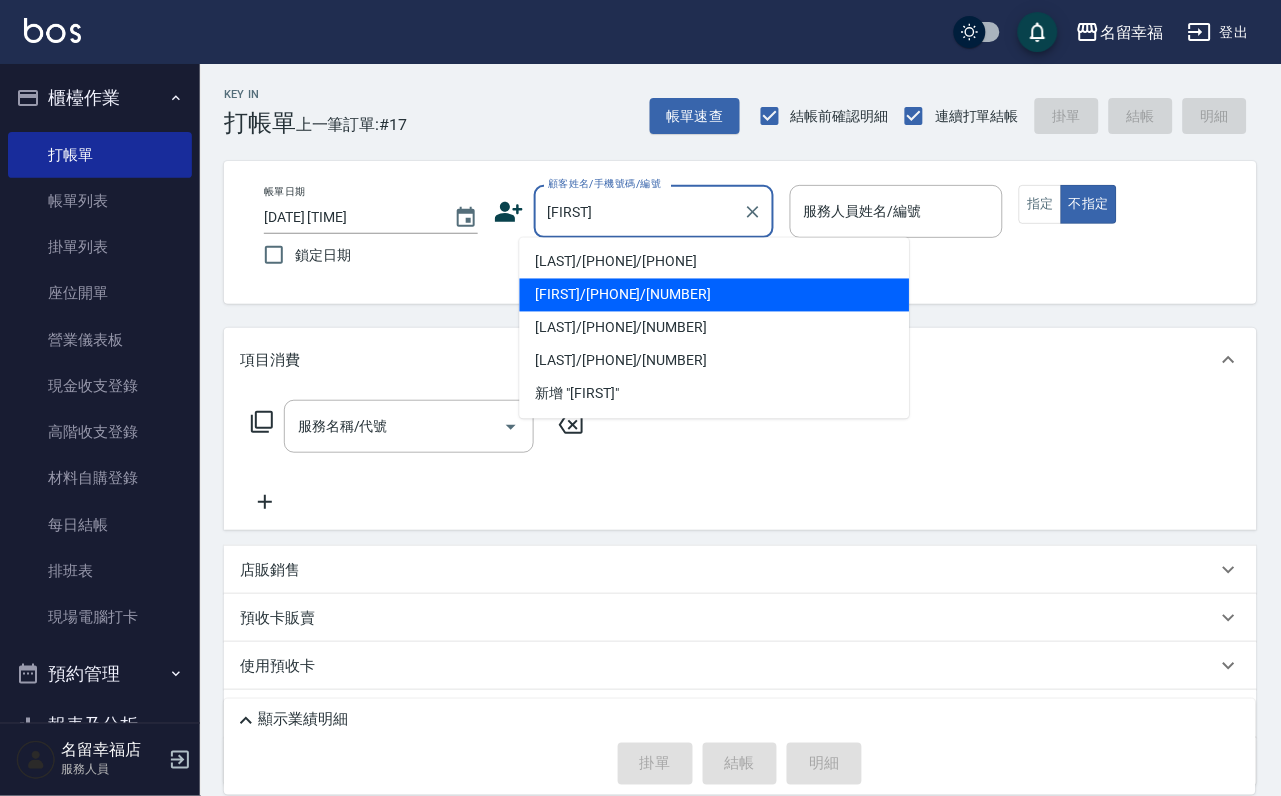 click on "[FIRST]/[PHONE]/[NUMBER]" at bounding box center (715, 295) 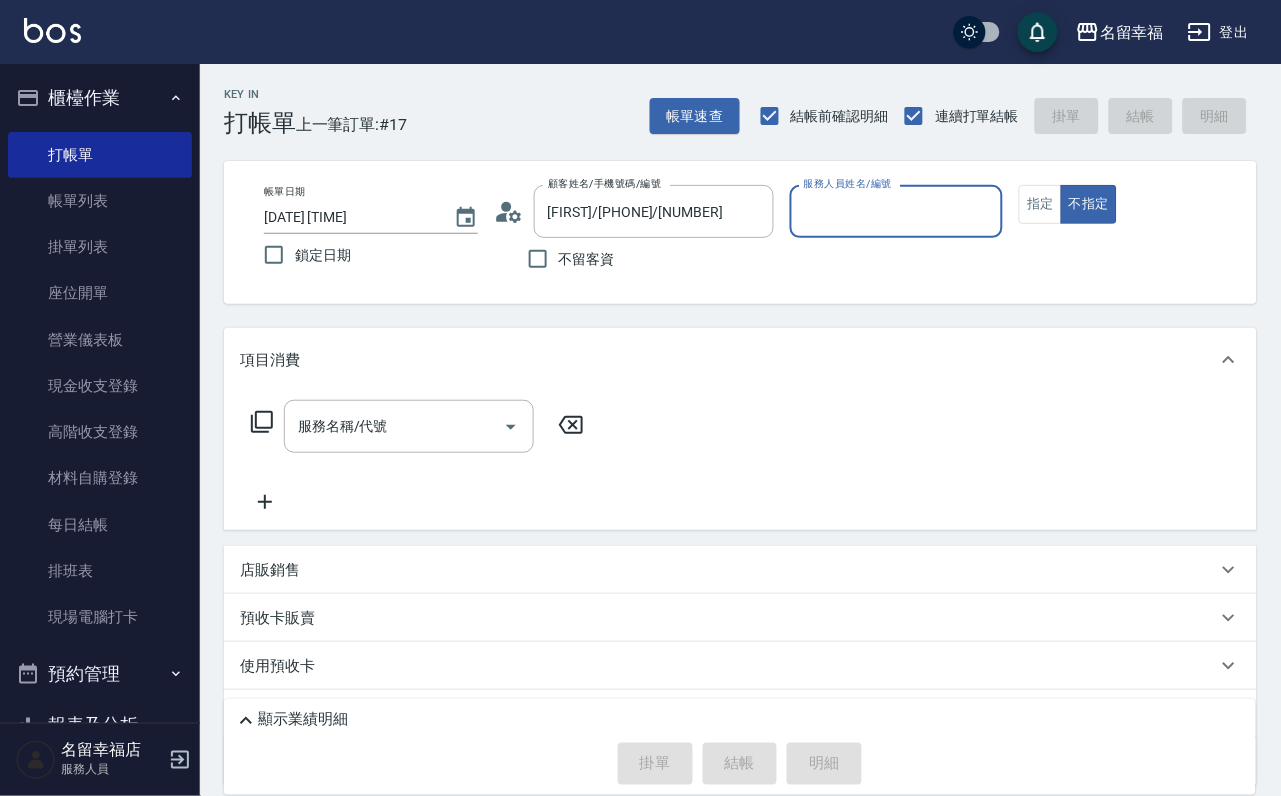 type on "詩婷-8" 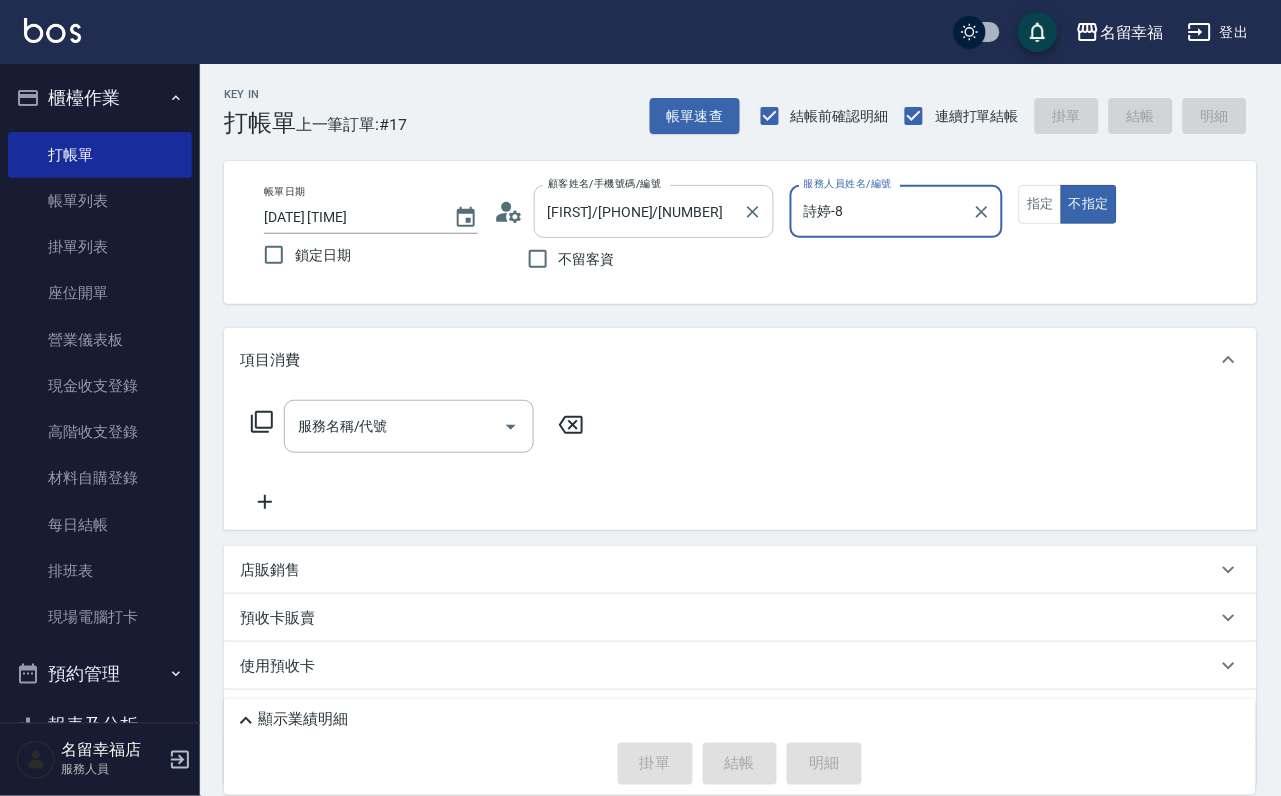 click on "[FIRST]/[PHONE]/[NUMBER]" at bounding box center [639, 211] 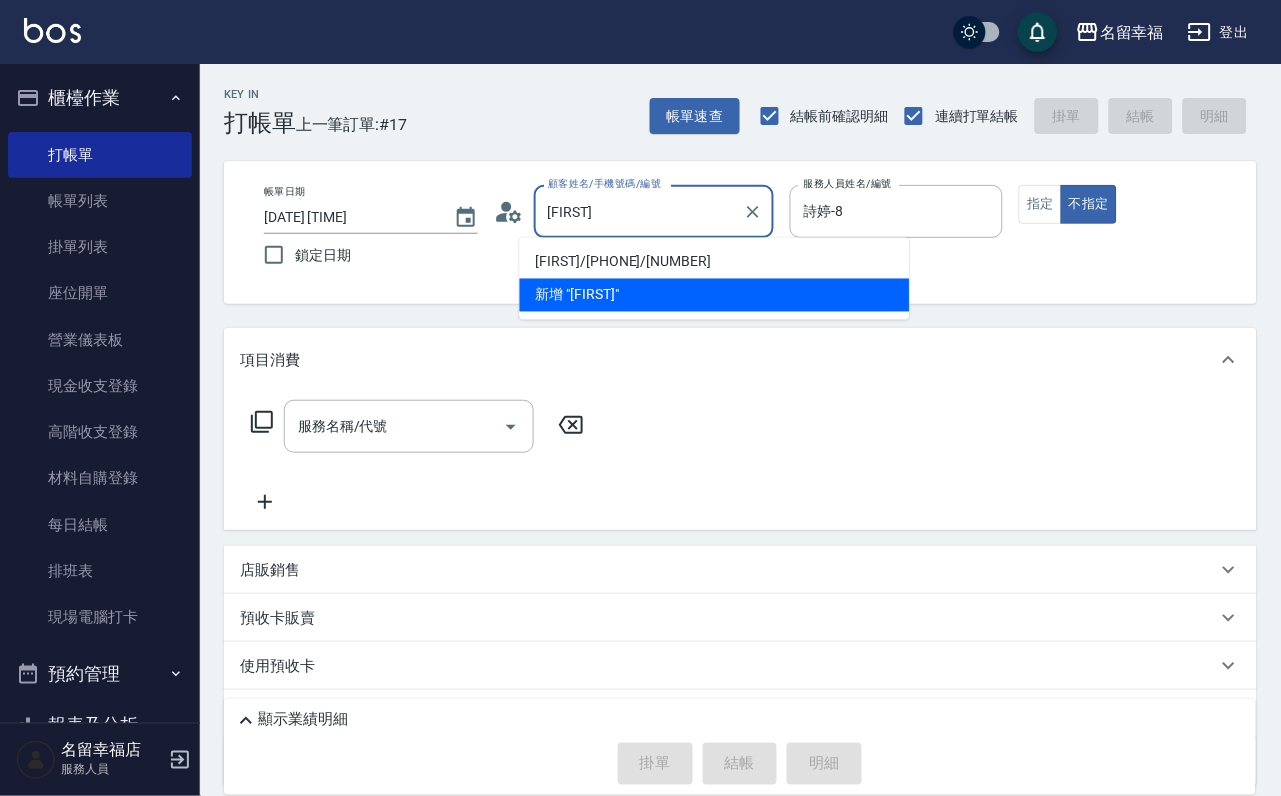click on "[FIRST]" at bounding box center [639, 211] 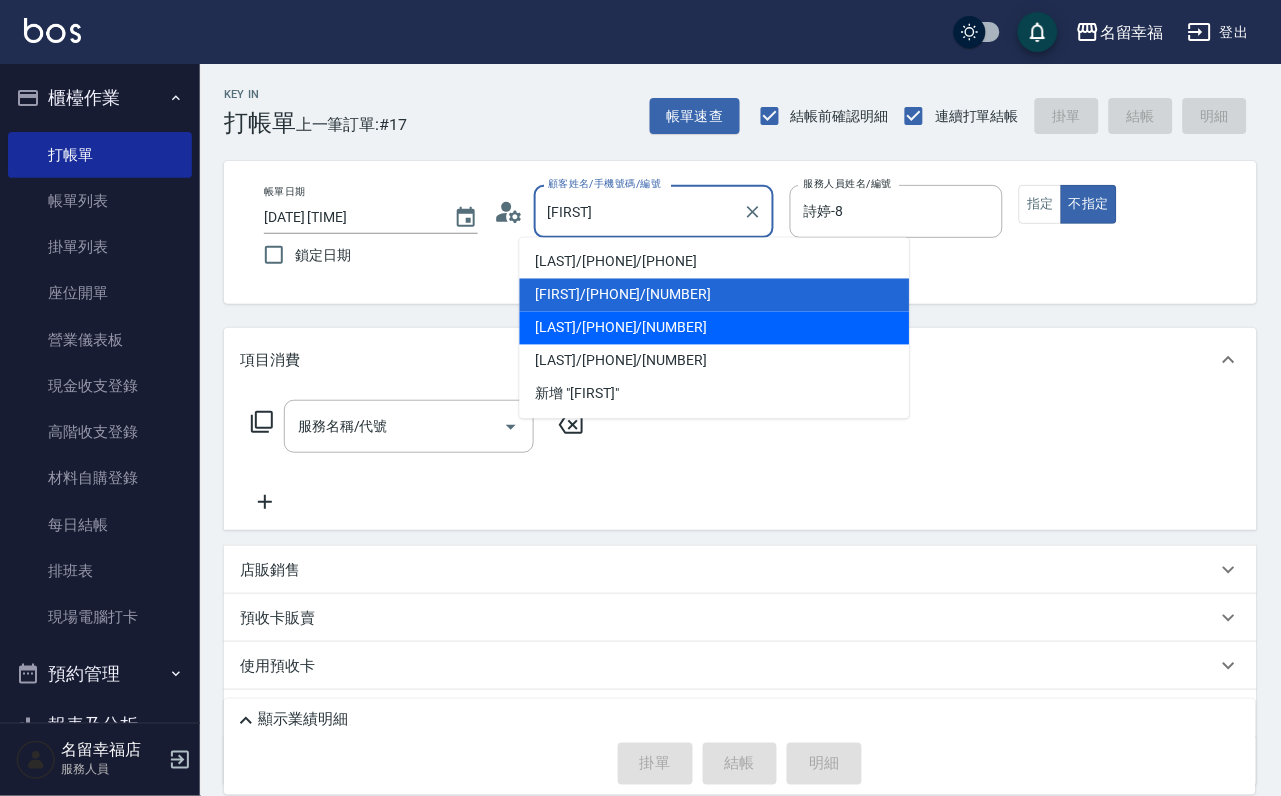 click on "[LAST]/[PHONE]/[NUMBER]" at bounding box center (715, 328) 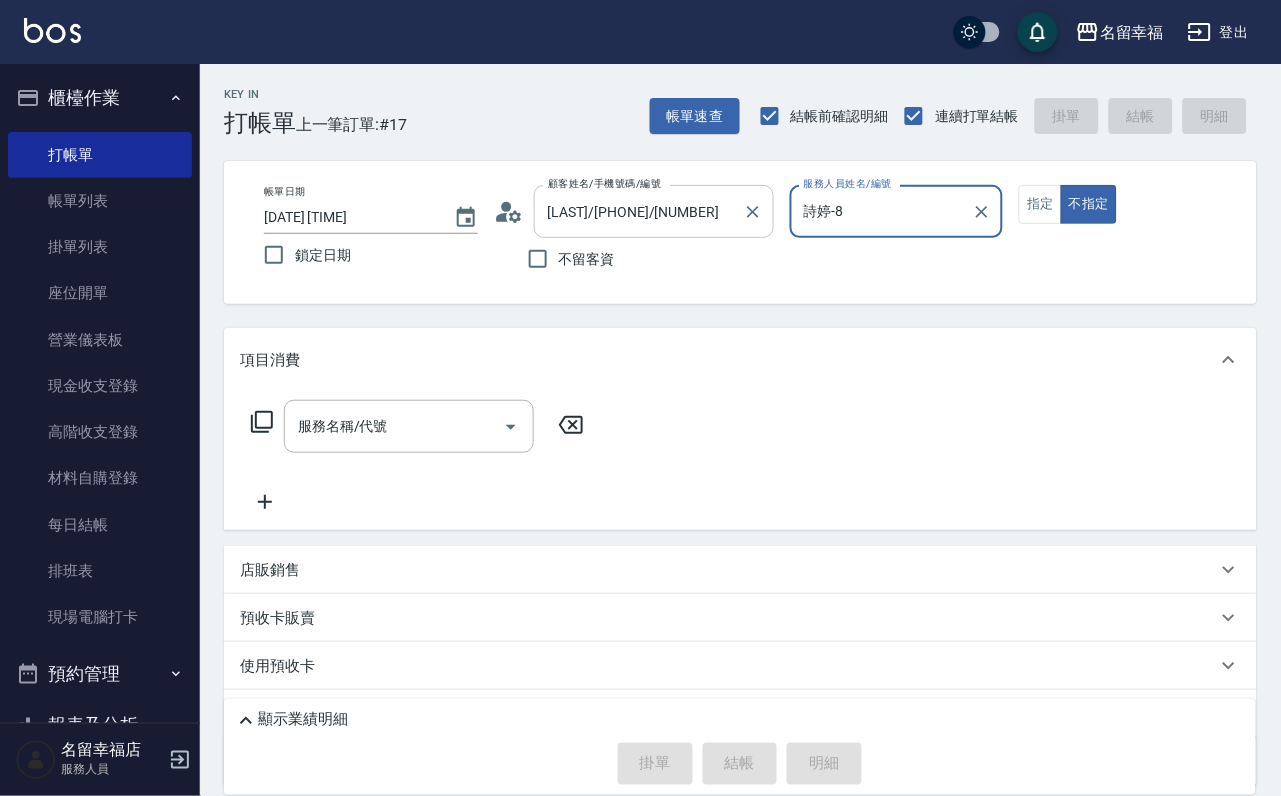 type on "[FIRST]-[NUMBER]" 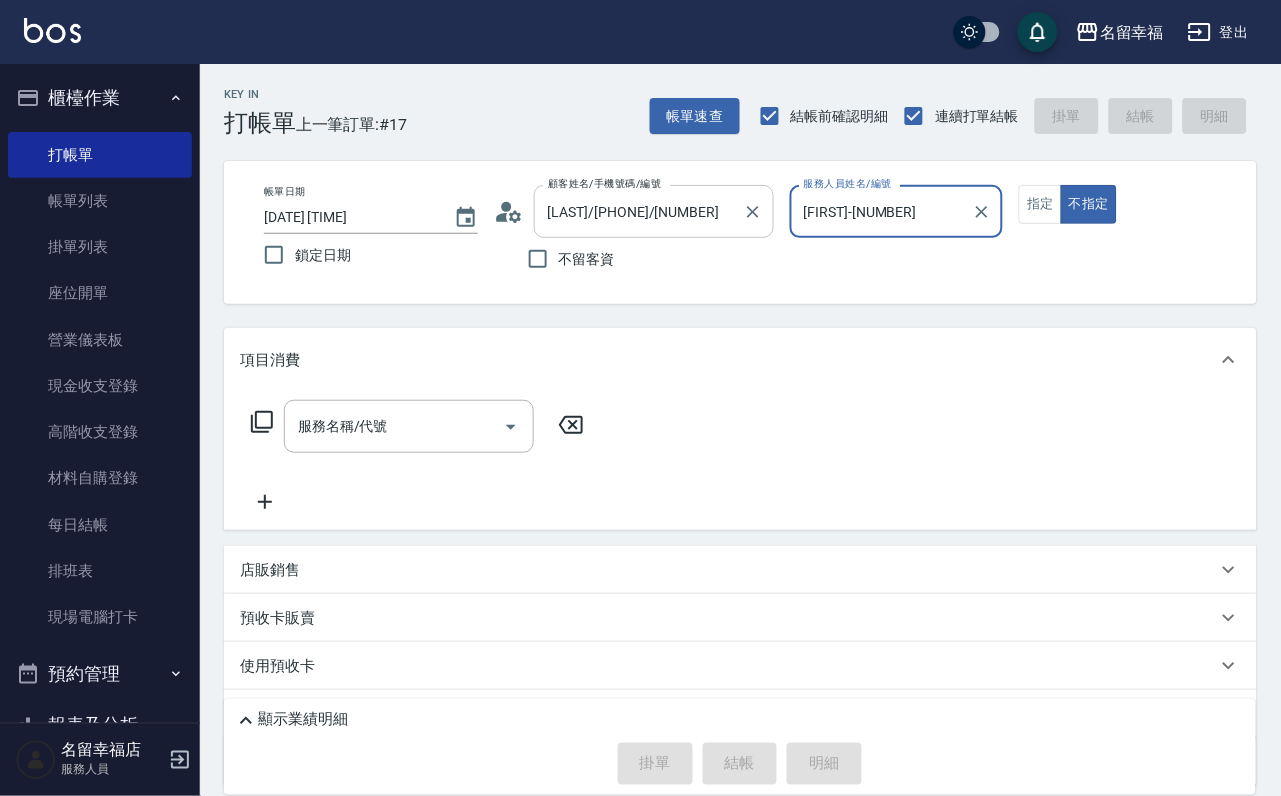 click on "[LAST]/[PHONE]/[NUMBER]" at bounding box center (639, 211) 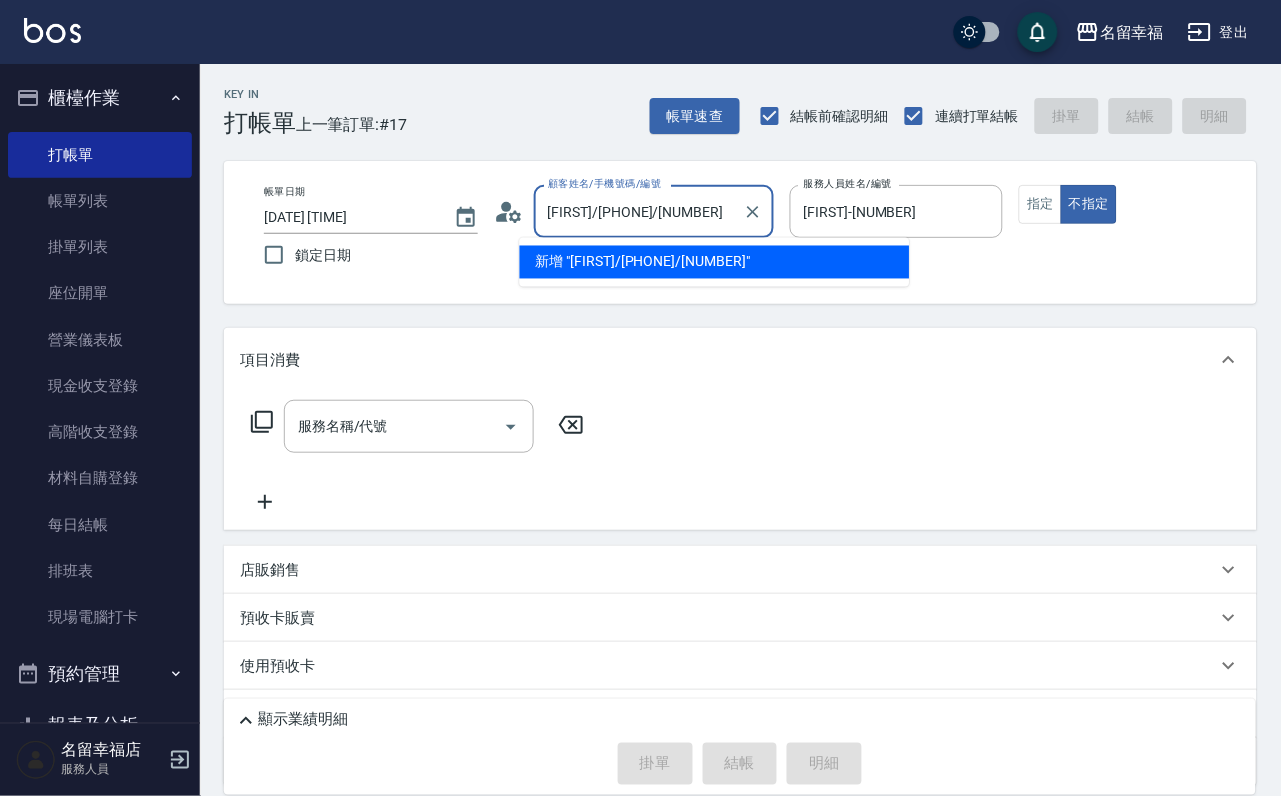 click on "[FIRST]/[PHONE]/[NUMBER]" at bounding box center [639, 211] 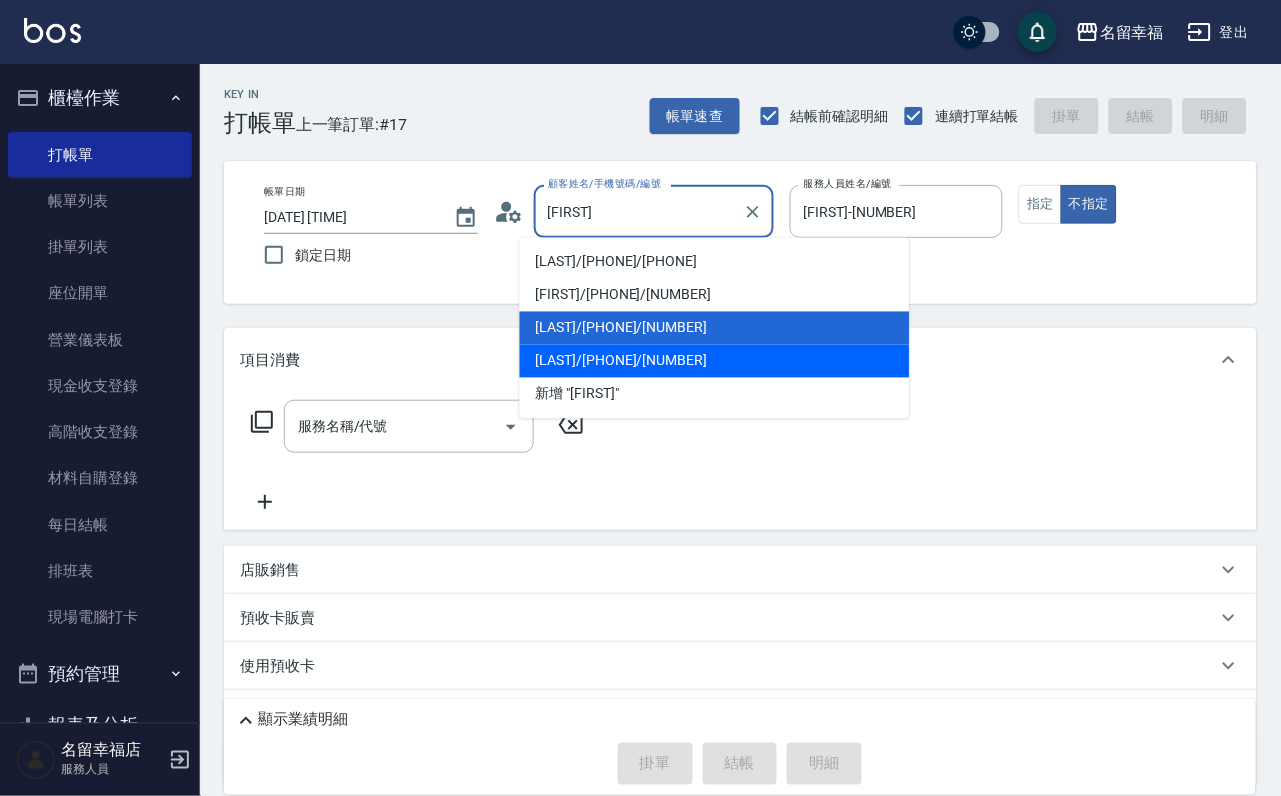 click on "[LAST]/[PHONE]/[NUMBER]" at bounding box center (715, 361) 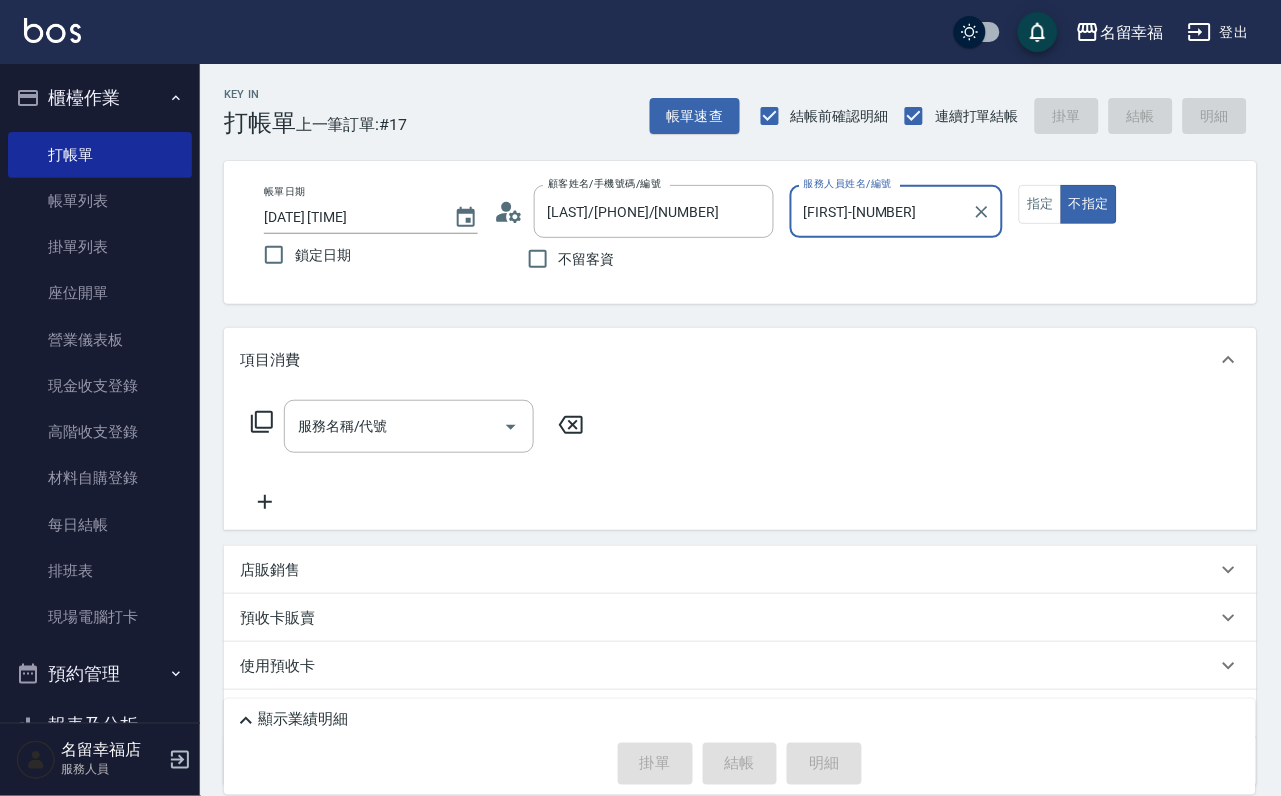 type on "[FIRST]-[NUMBER]" 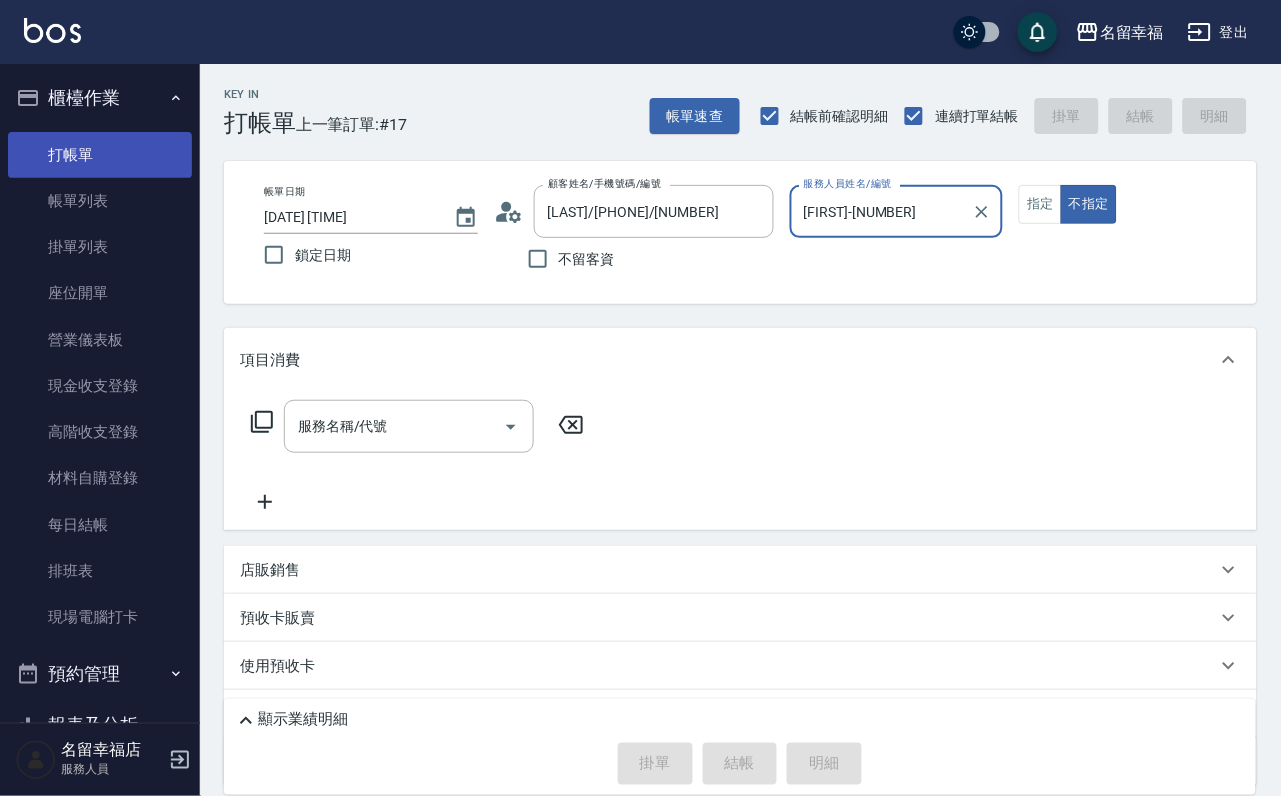 click on "打帳單" at bounding box center (100, 155) 